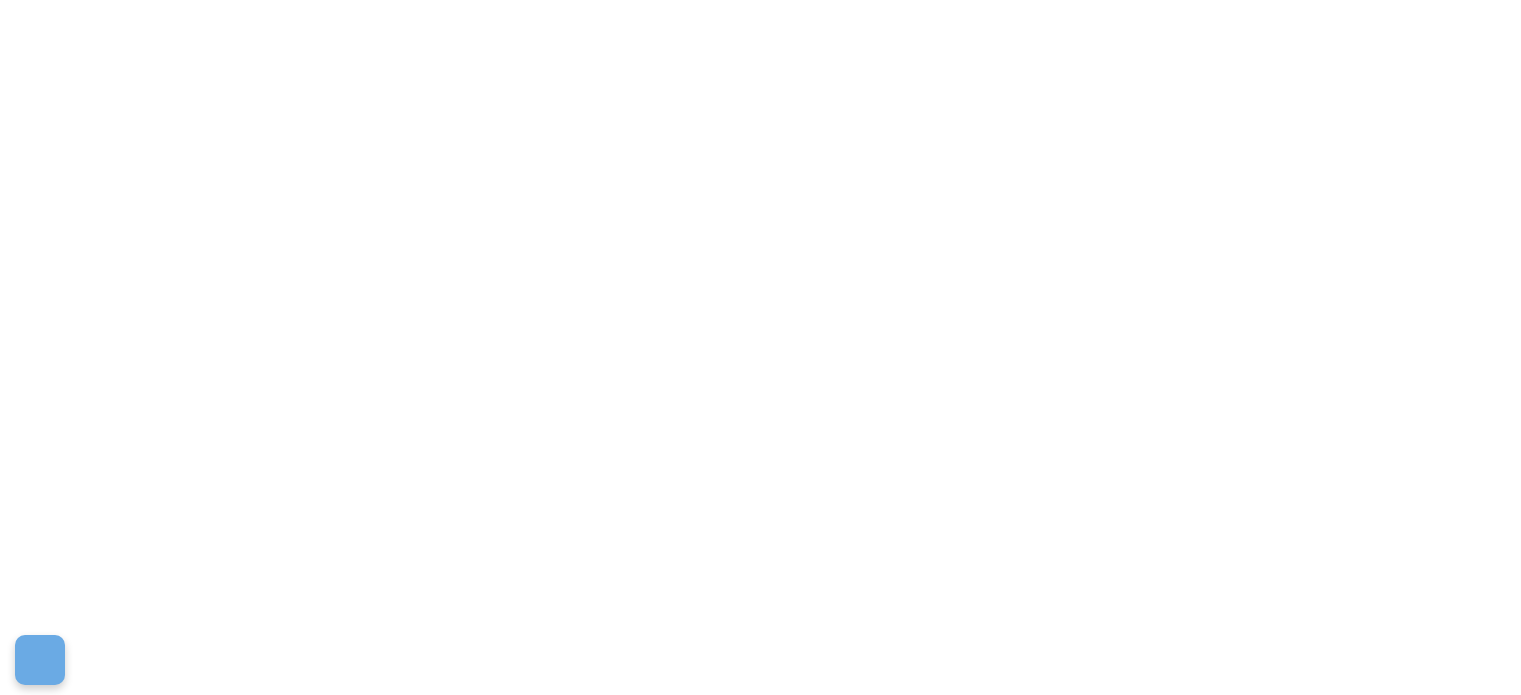 scroll, scrollTop: 0, scrollLeft: 0, axis: both 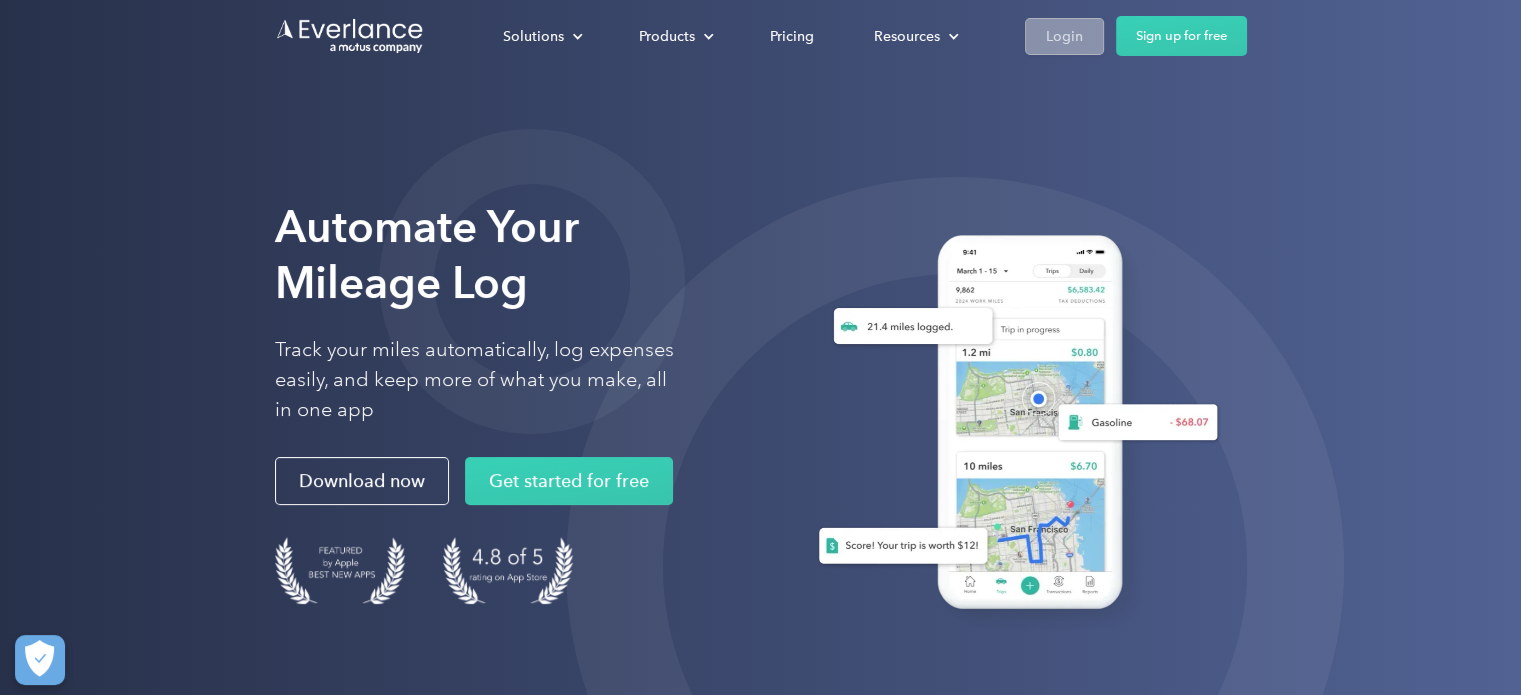 click on "Login" at bounding box center [1064, 36] 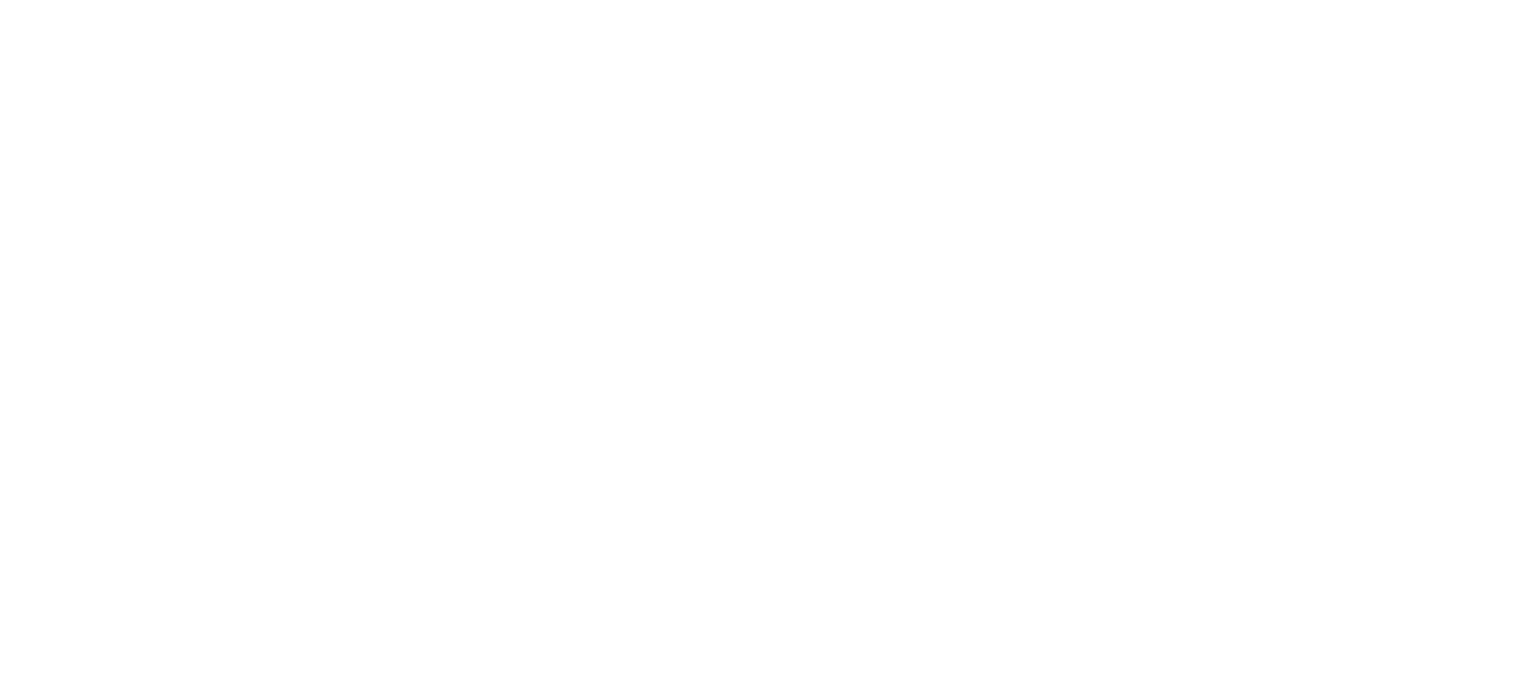 scroll, scrollTop: 0, scrollLeft: 0, axis: both 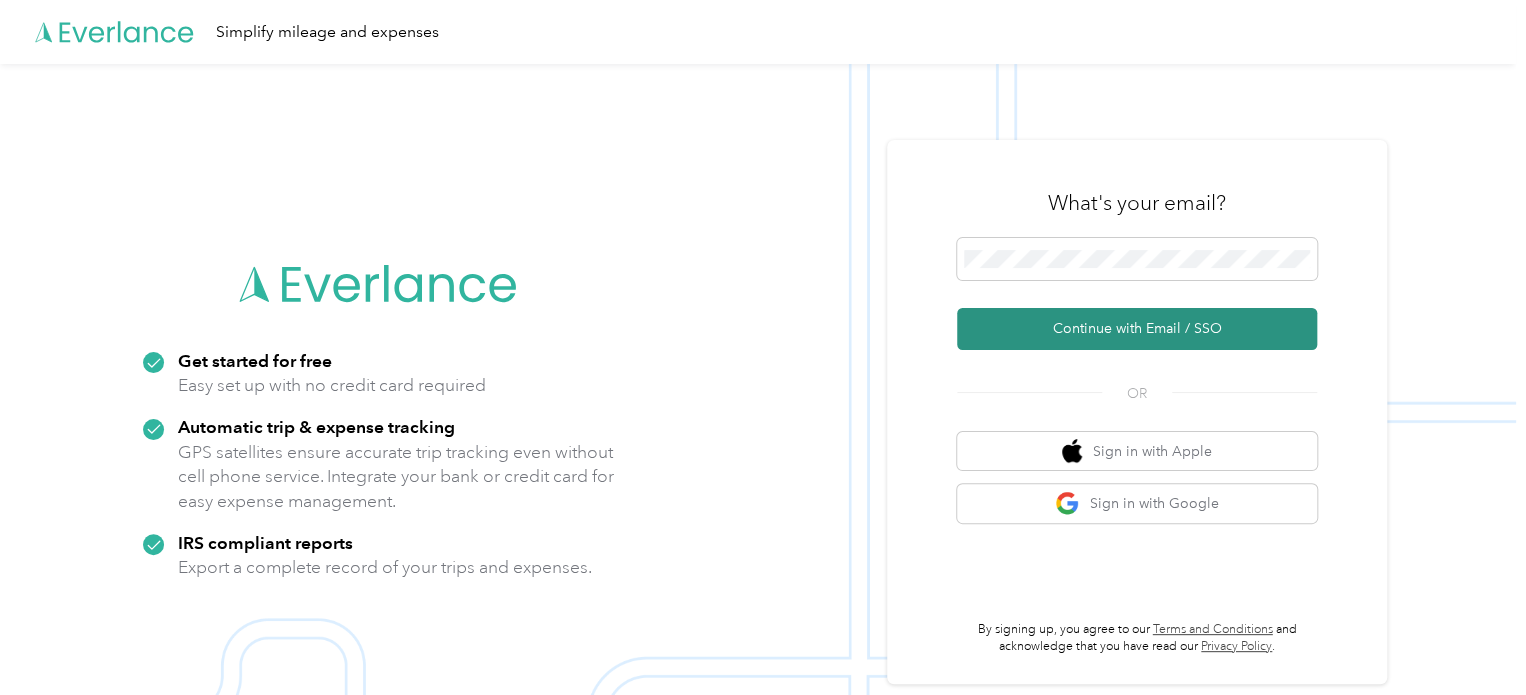click on "Continue with Email / SSO" at bounding box center (1137, 329) 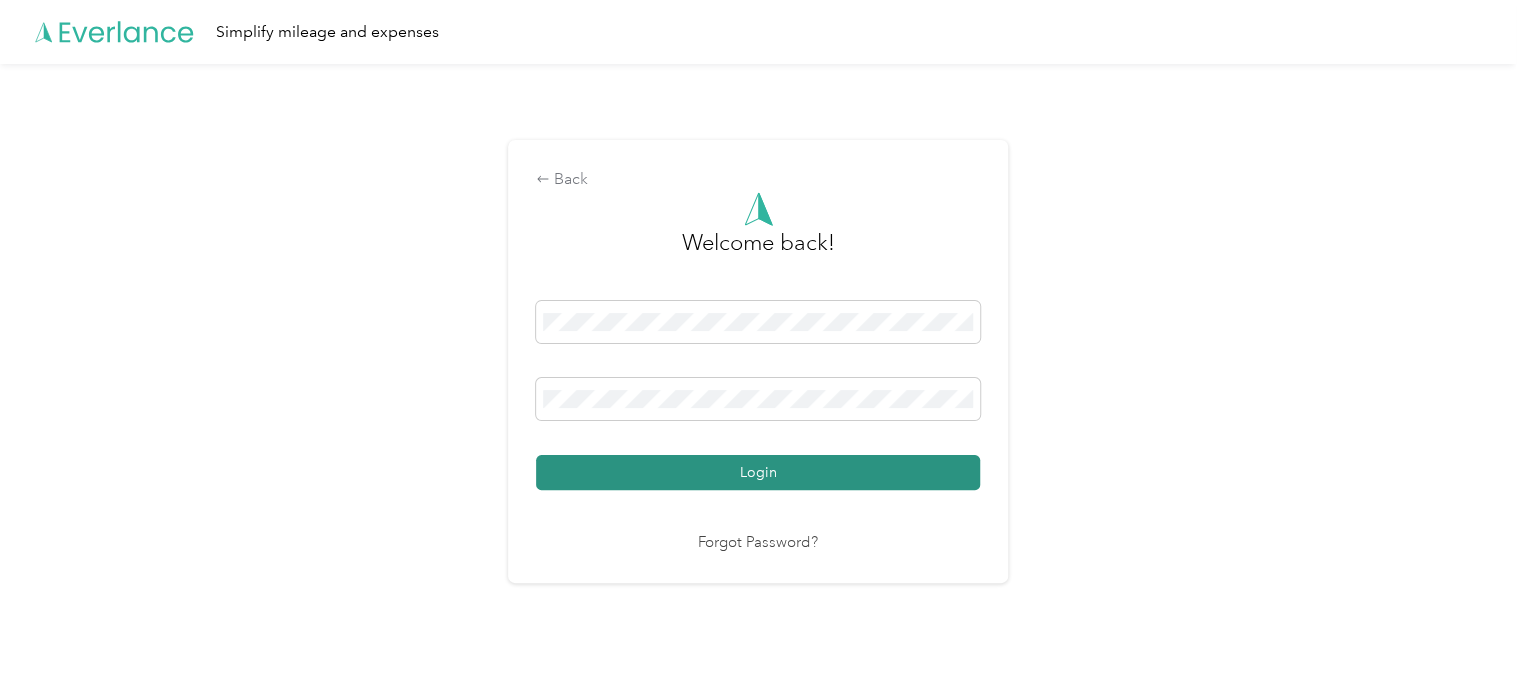 click on "Login" at bounding box center (758, 472) 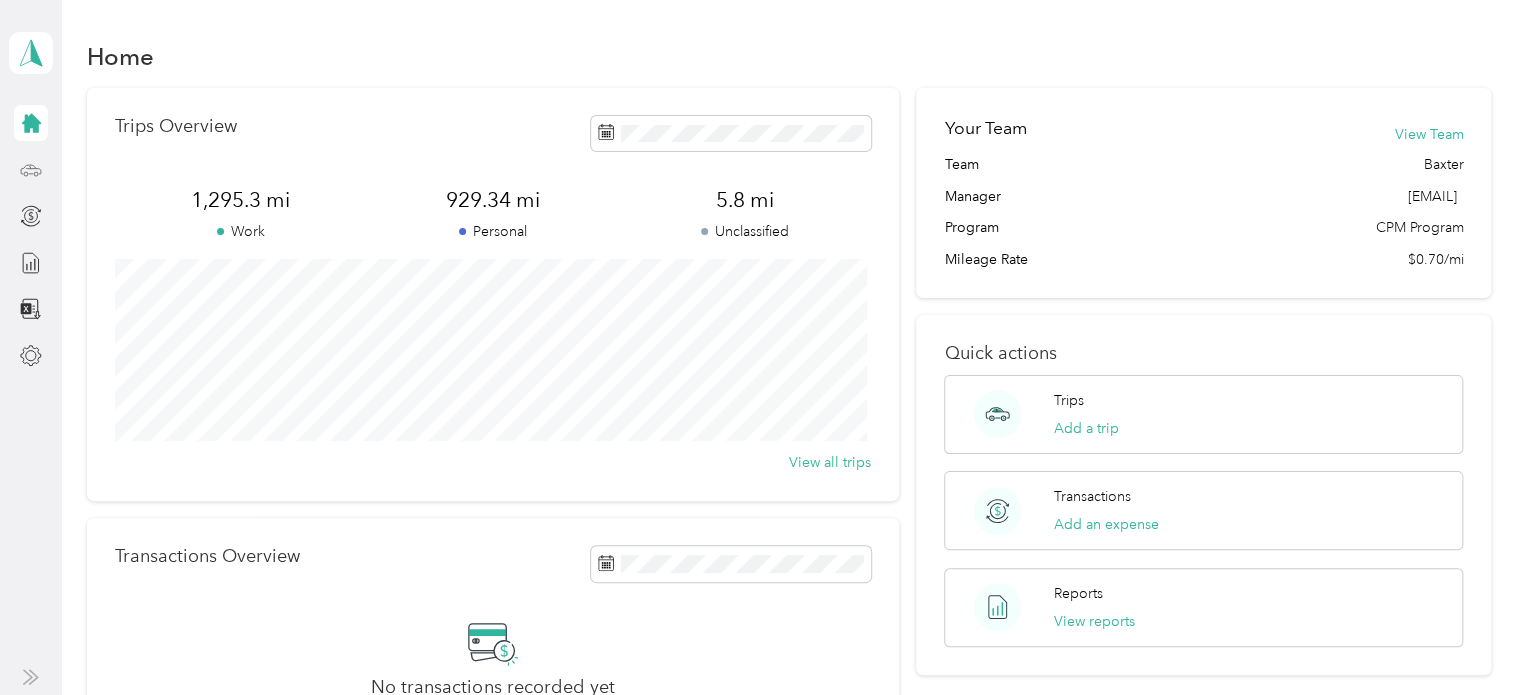 click 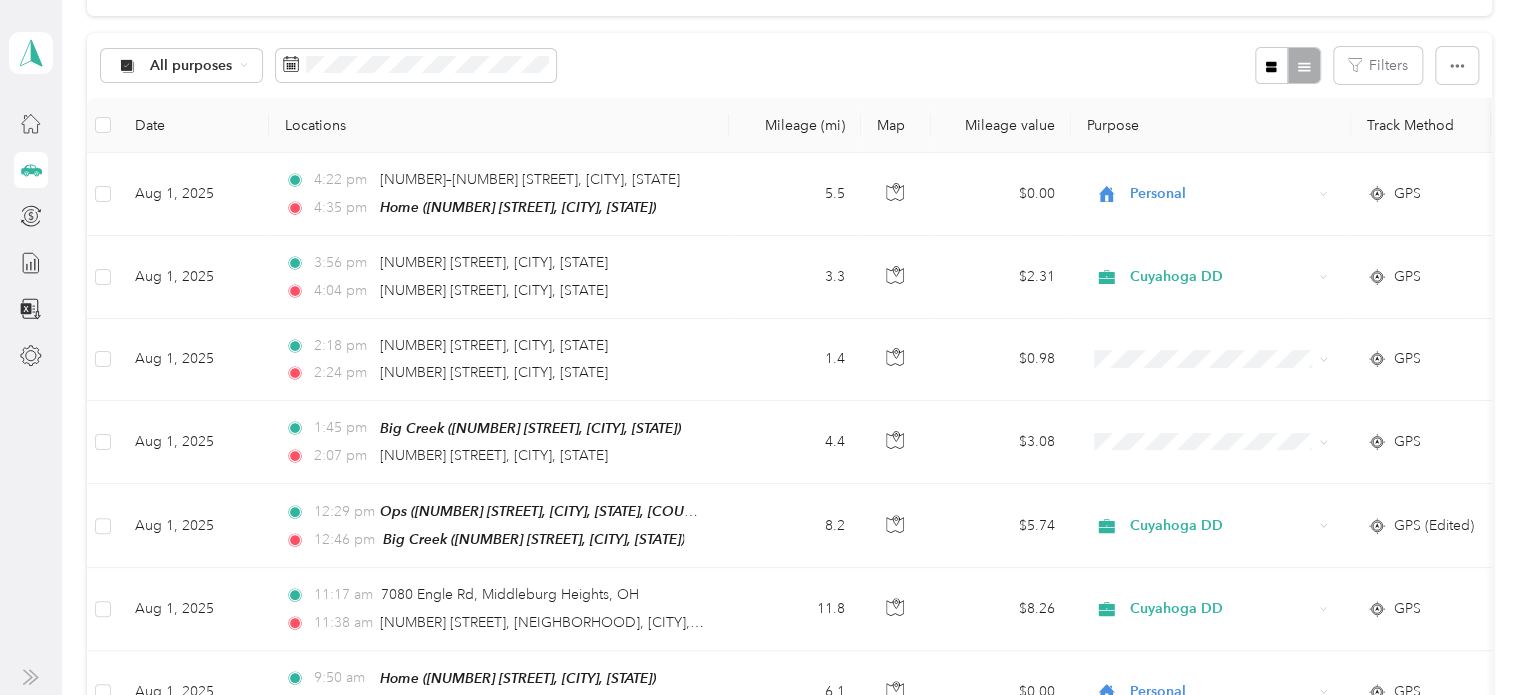 scroll, scrollTop: 200, scrollLeft: 0, axis: vertical 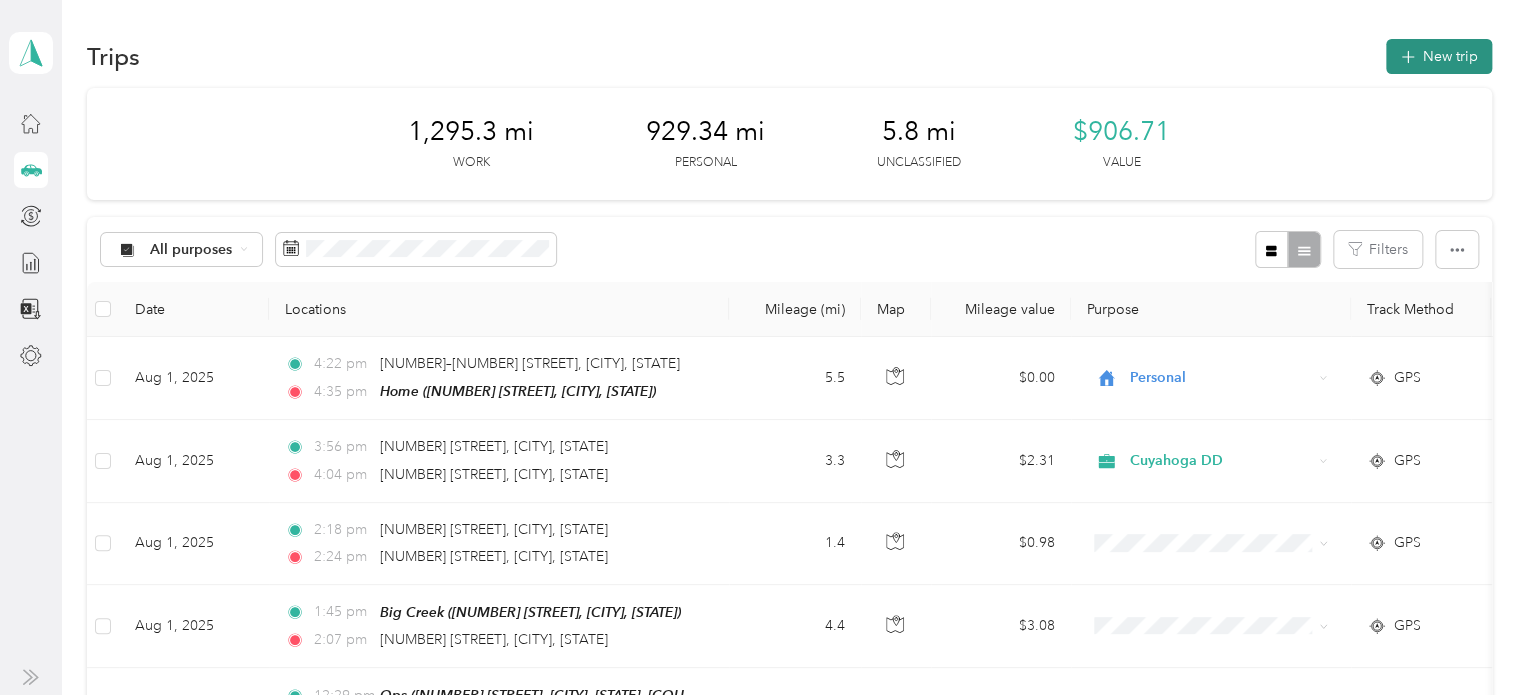 click on "New trip" at bounding box center [1439, 56] 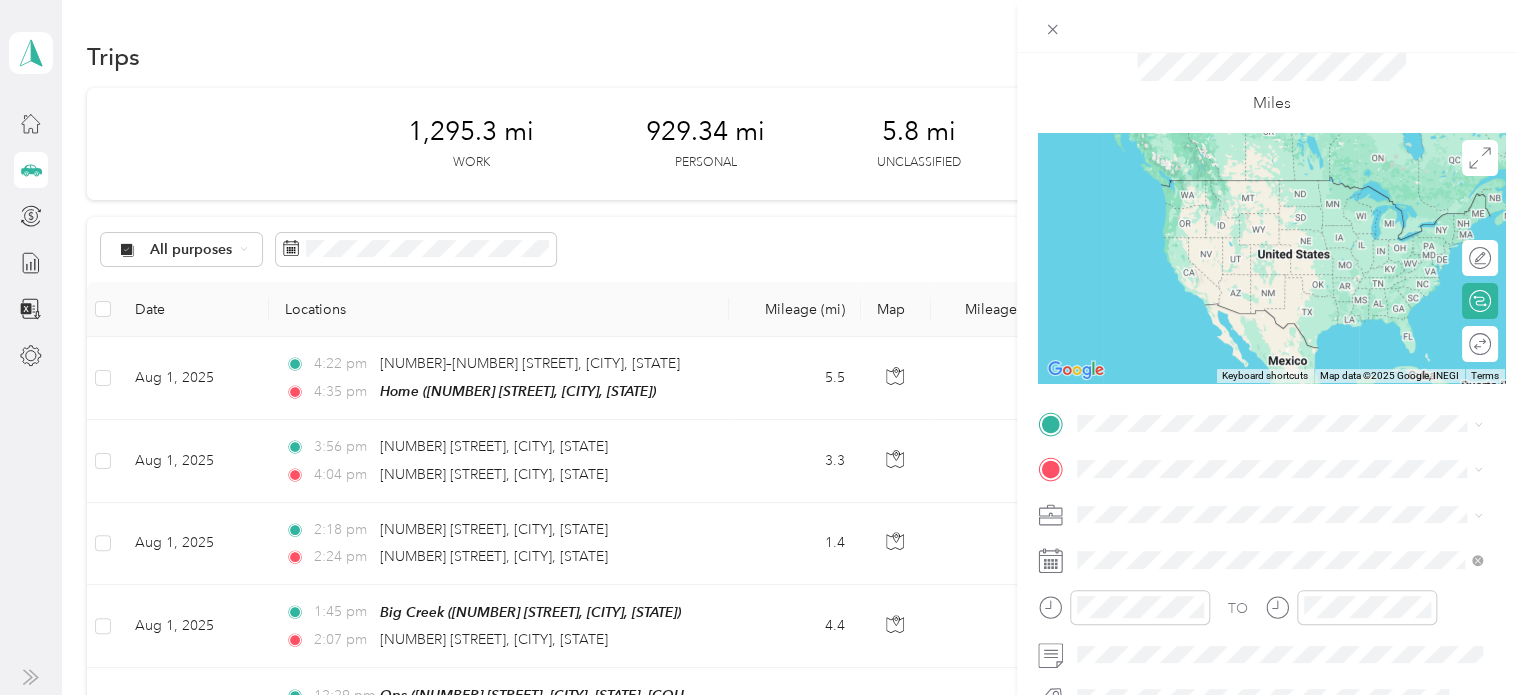 scroll, scrollTop: 200, scrollLeft: 0, axis: vertical 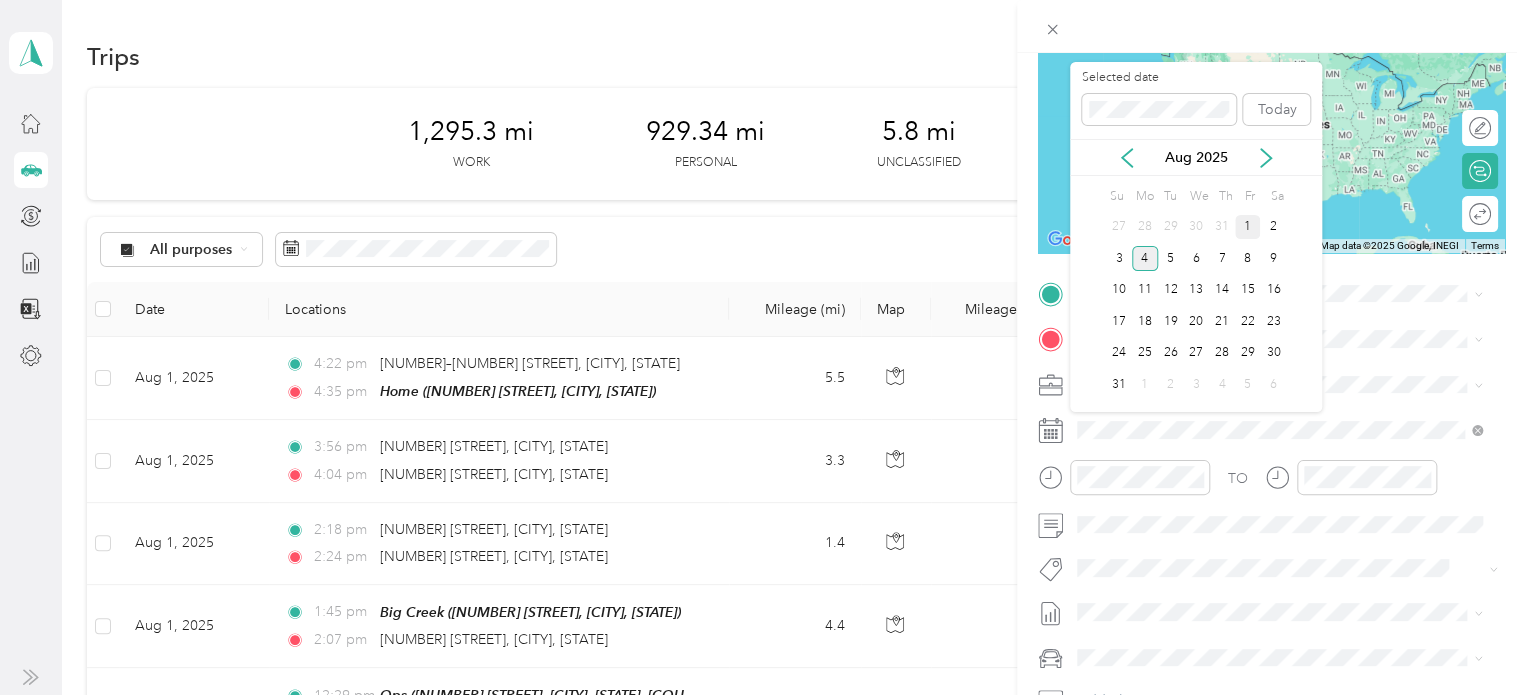click on "1" at bounding box center (1248, 227) 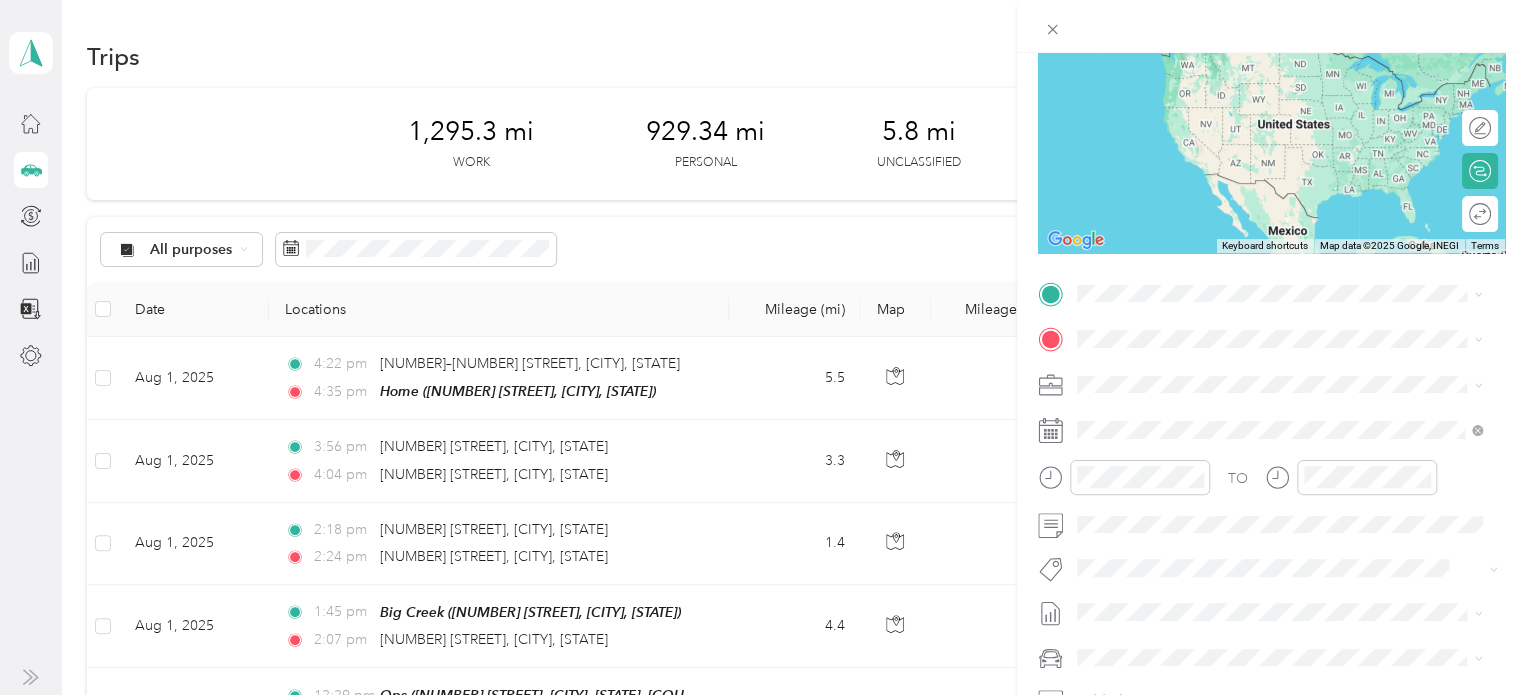 click on "[NUMBER] [STREET], [POSTAL_CODE], [CITY], [STATE], [COUNTRY]" at bounding box center [1289, 406] 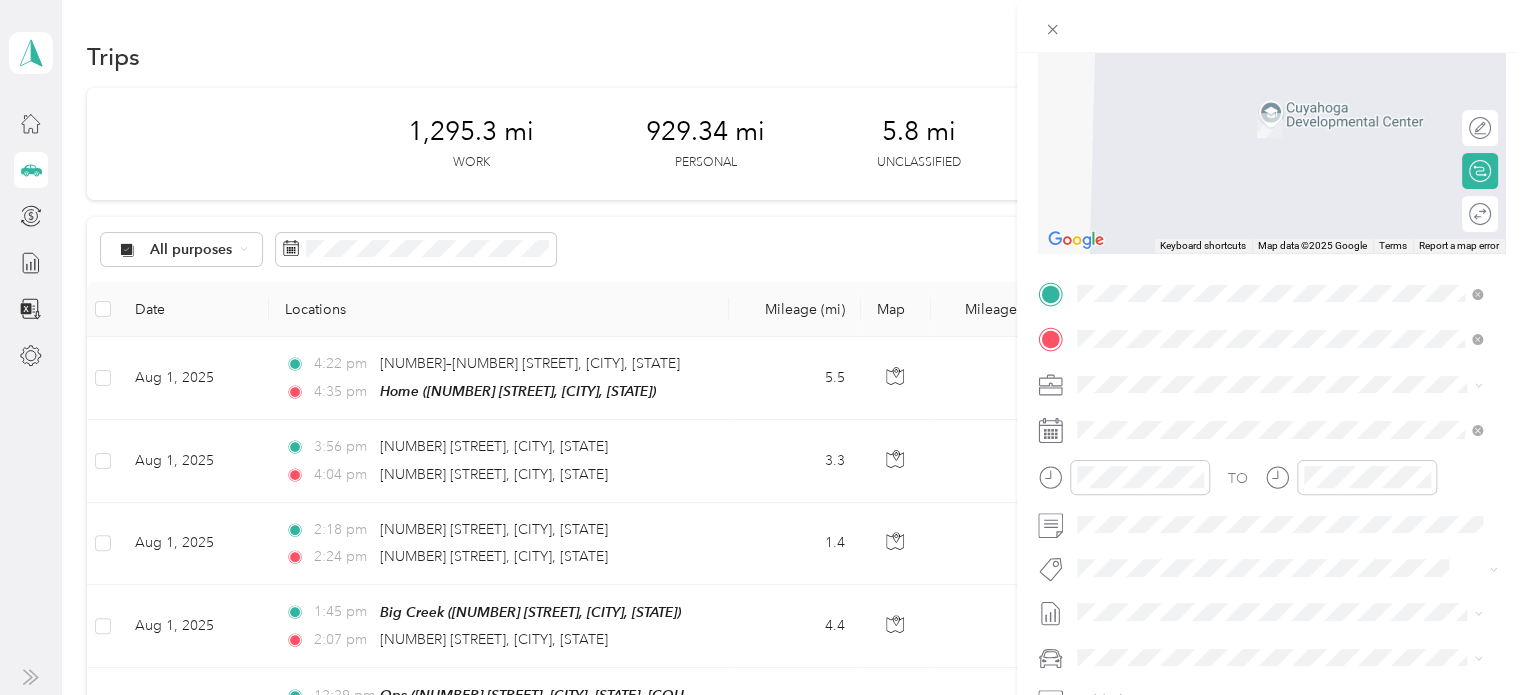 click on "[NUMBER] [STREET]
[CITY], [STATE] [POSTAL_CODE], [COUNTRY]" at bounding box center (1259, 419) 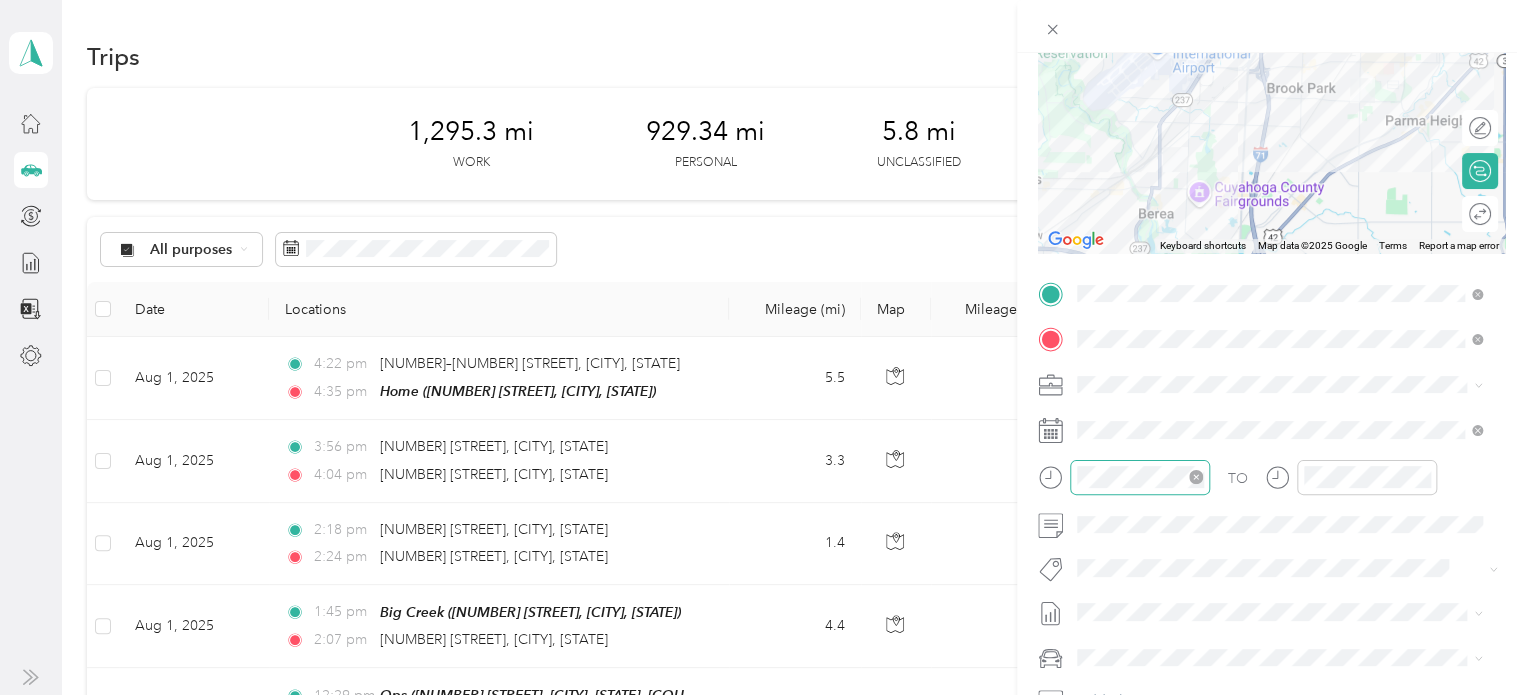click at bounding box center (1140, 477) 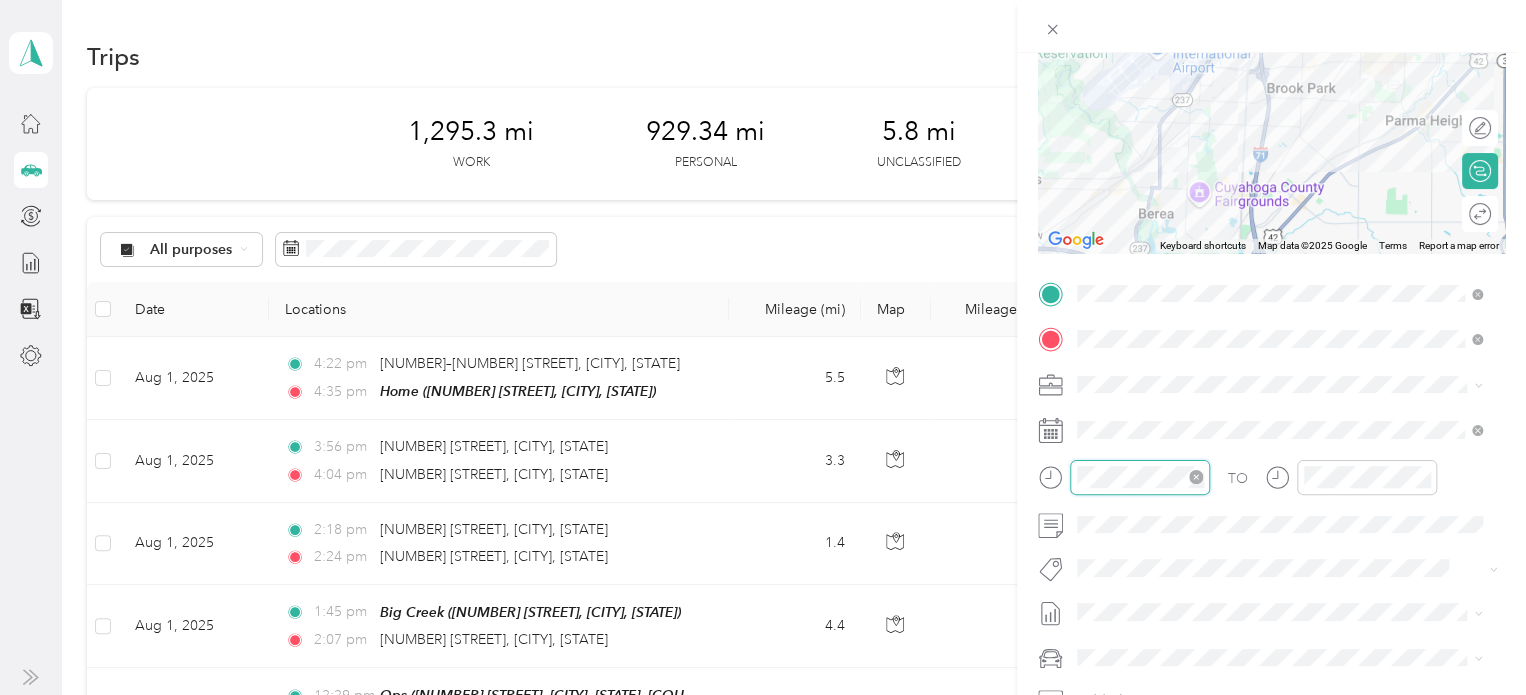 scroll, scrollTop: 120, scrollLeft: 0, axis: vertical 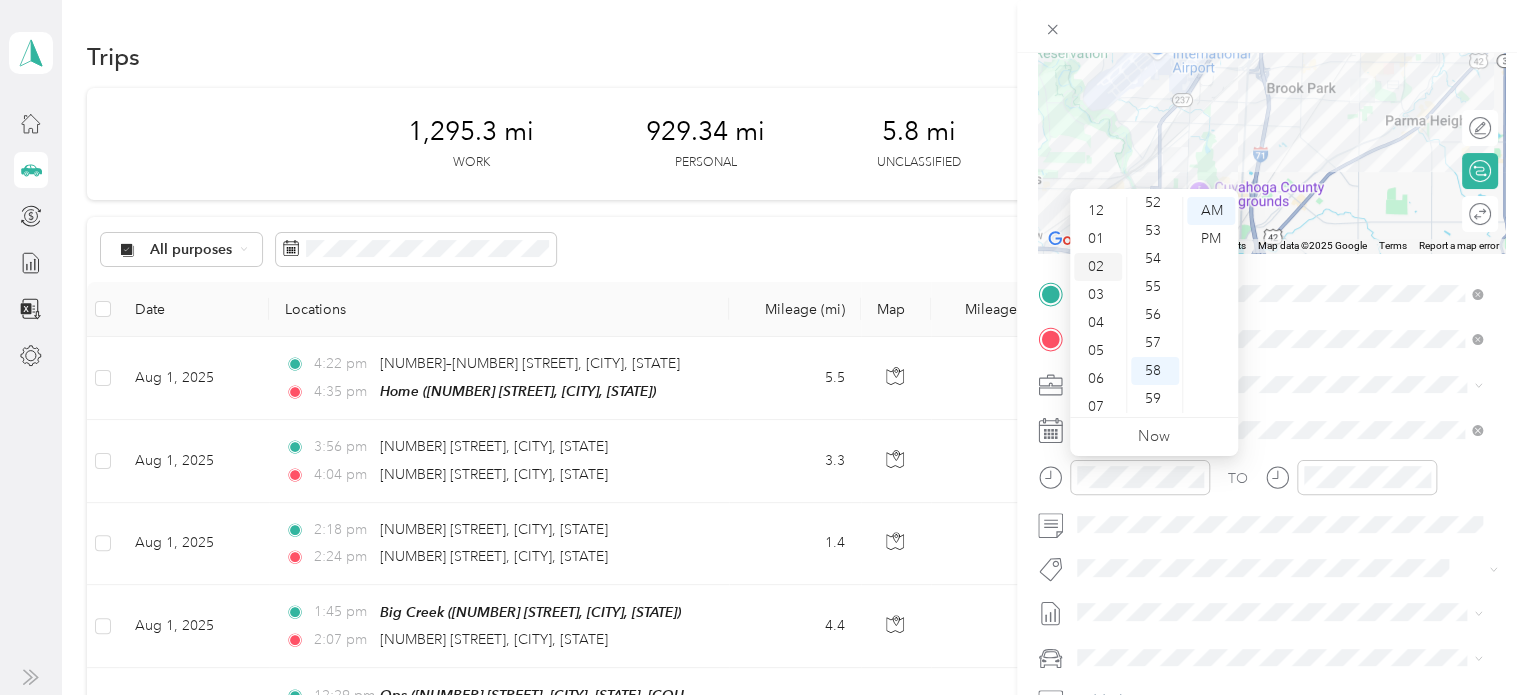 click on "02" at bounding box center (1098, 267) 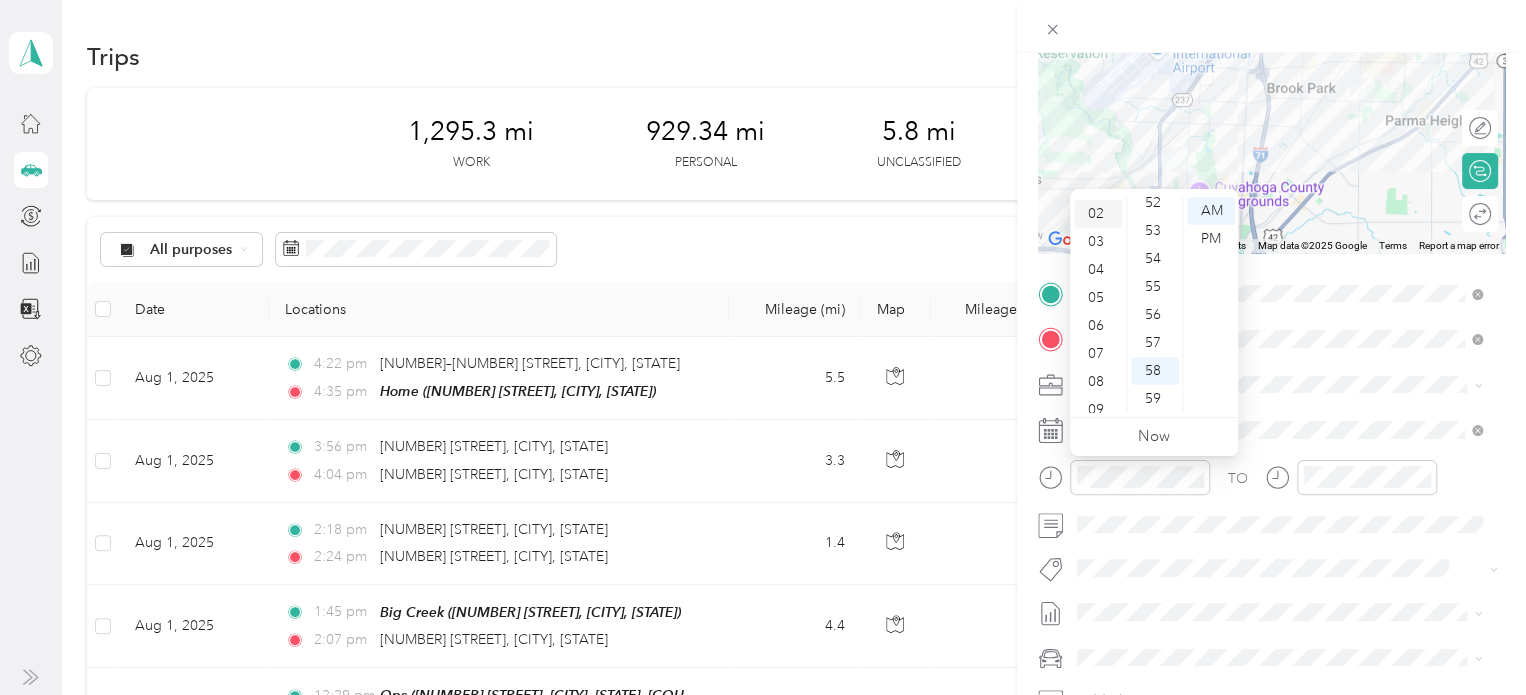 scroll, scrollTop: 56, scrollLeft: 0, axis: vertical 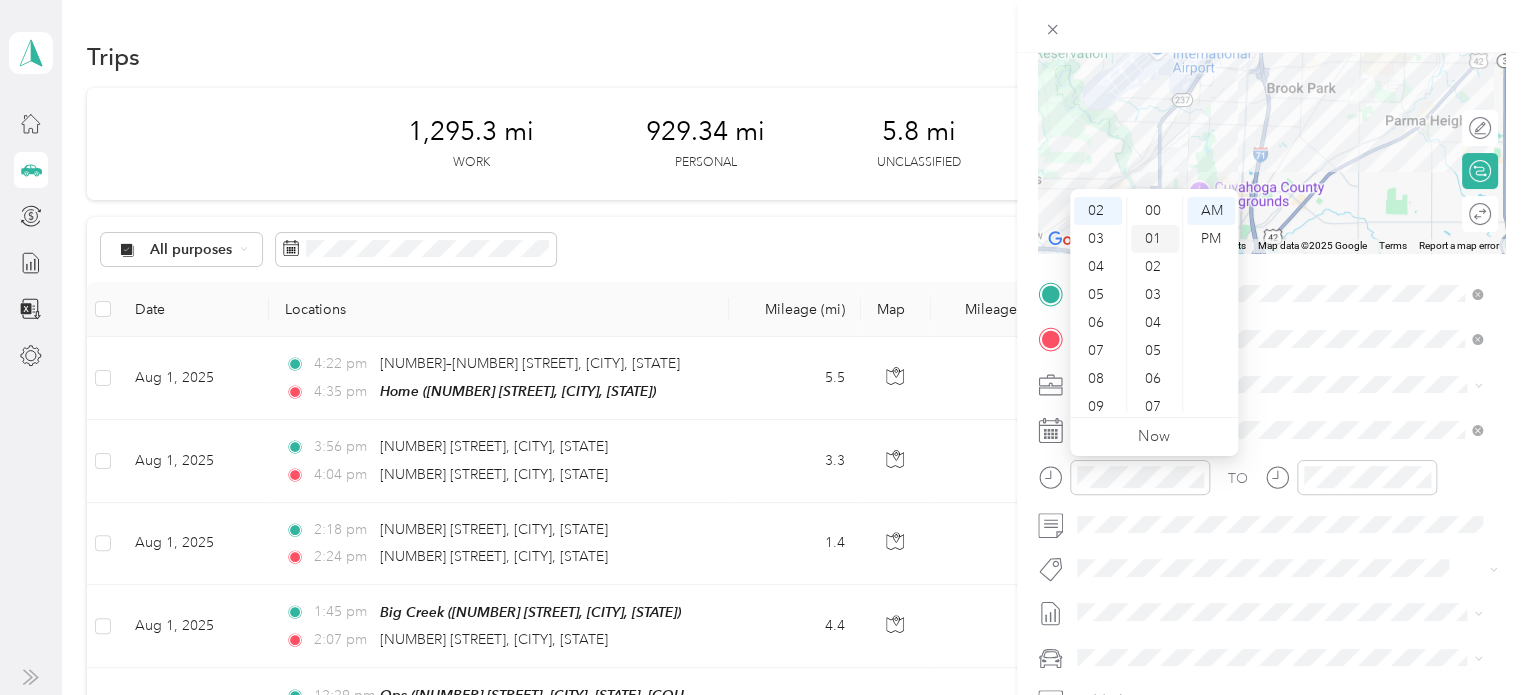 click on "01" at bounding box center [1155, 239] 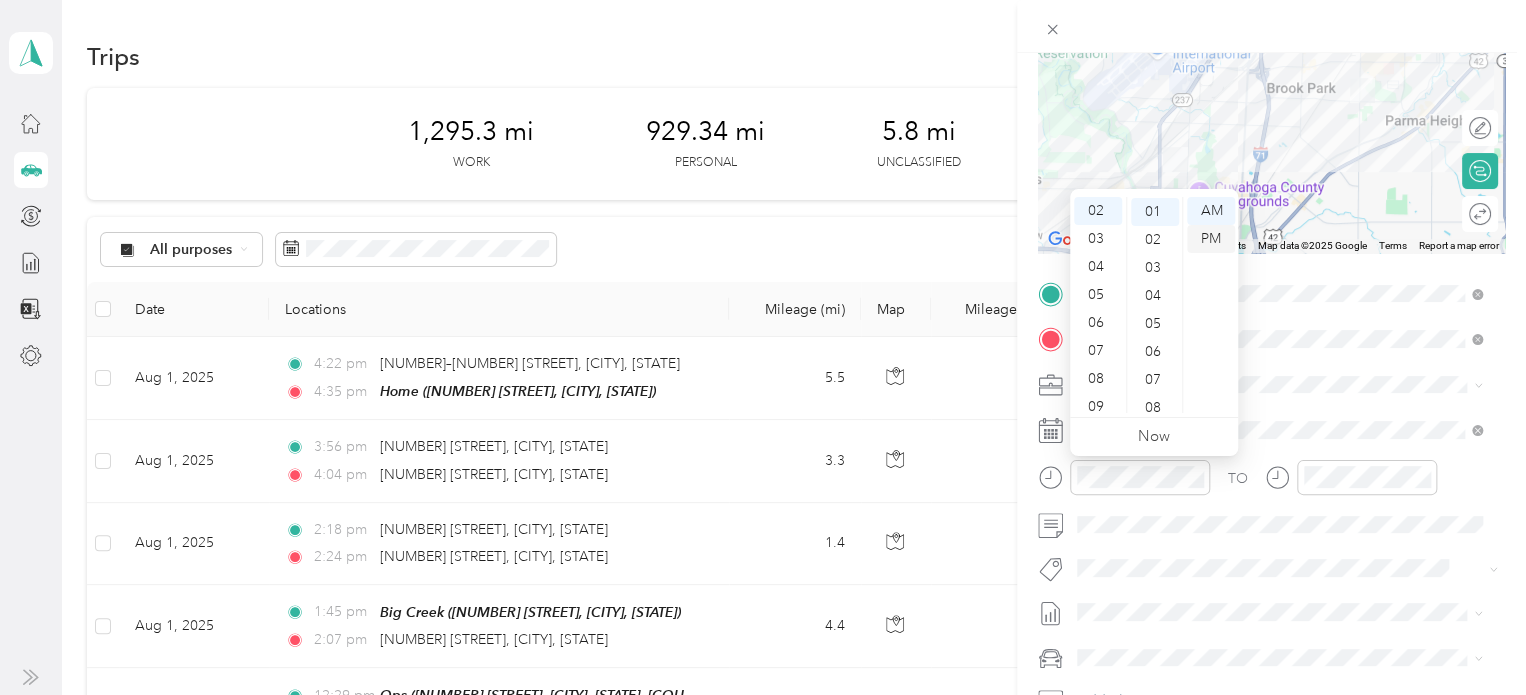 scroll, scrollTop: 28, scrollLeft: 0, axis: vertical 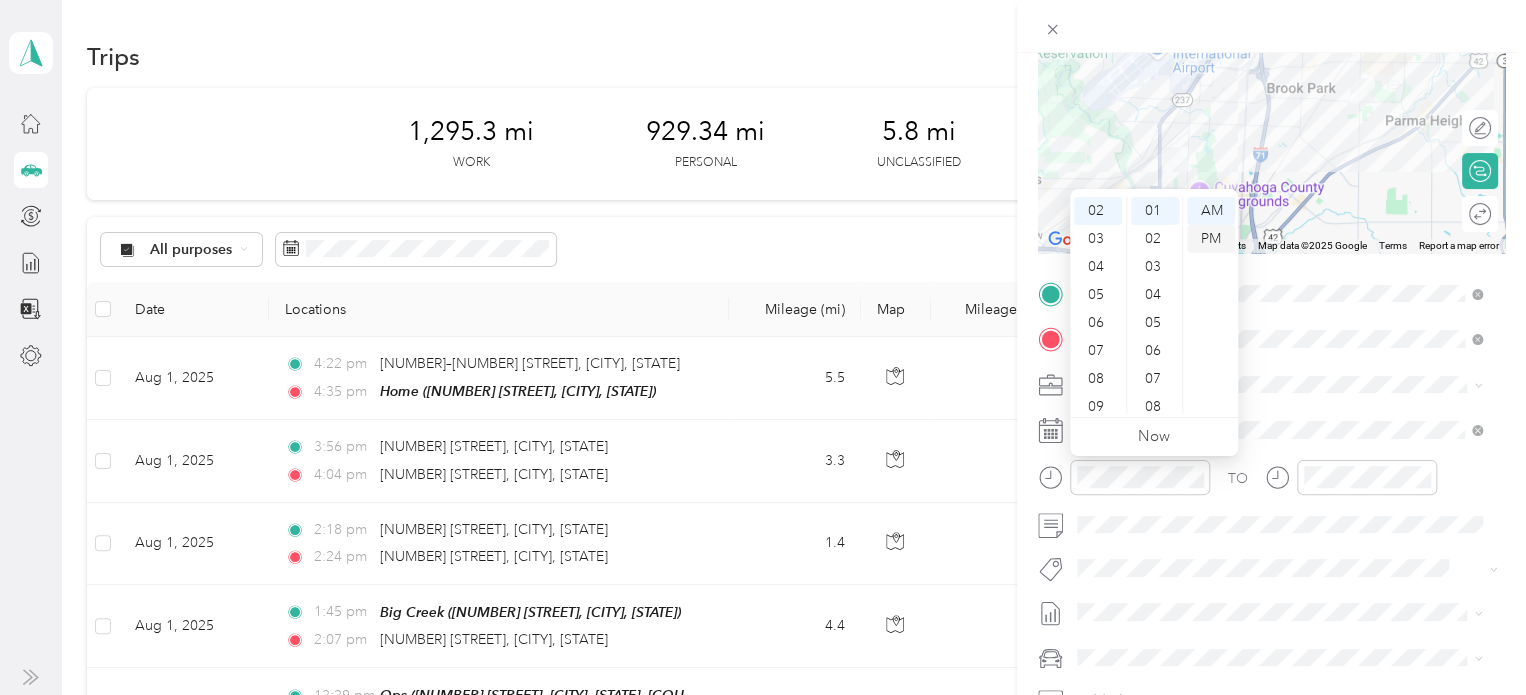 click on "PM" at bounding box center [1211, 239] 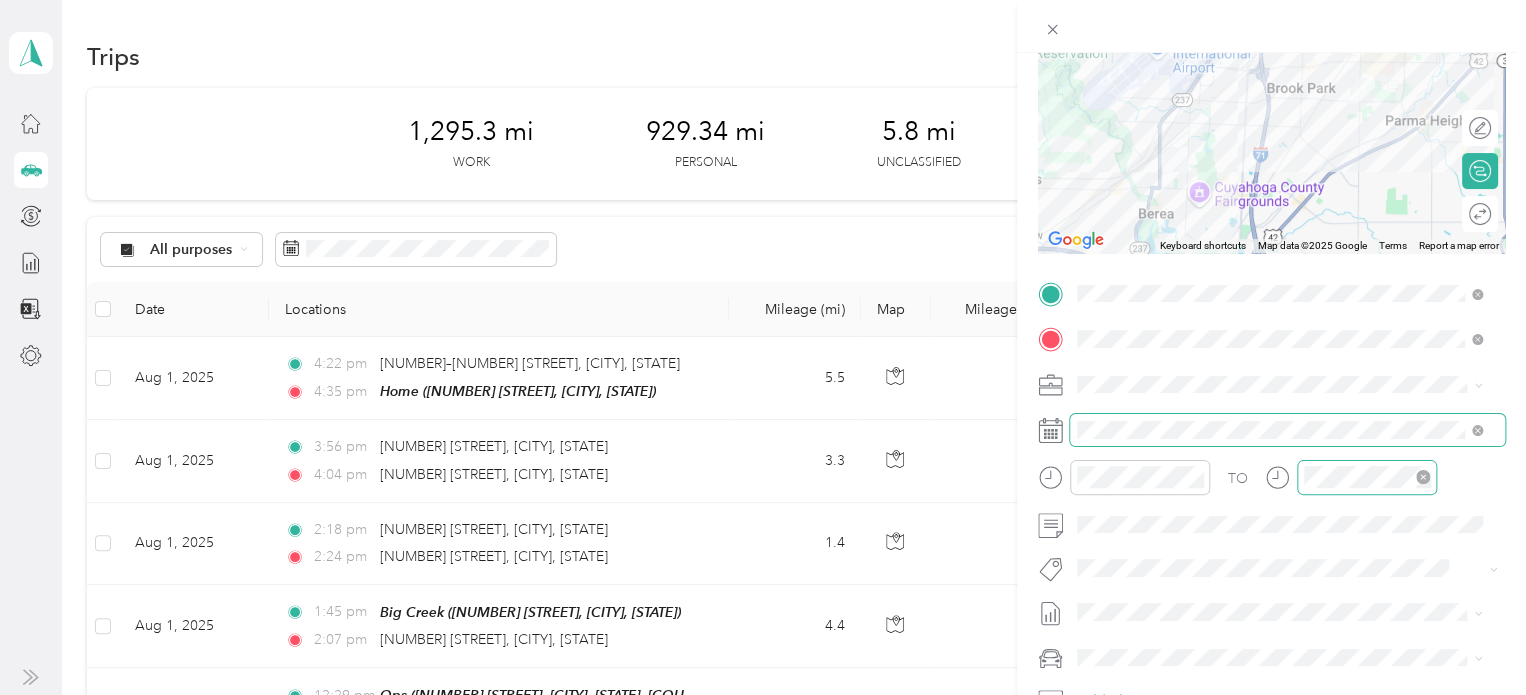 click at bounding box center (1367, 477) 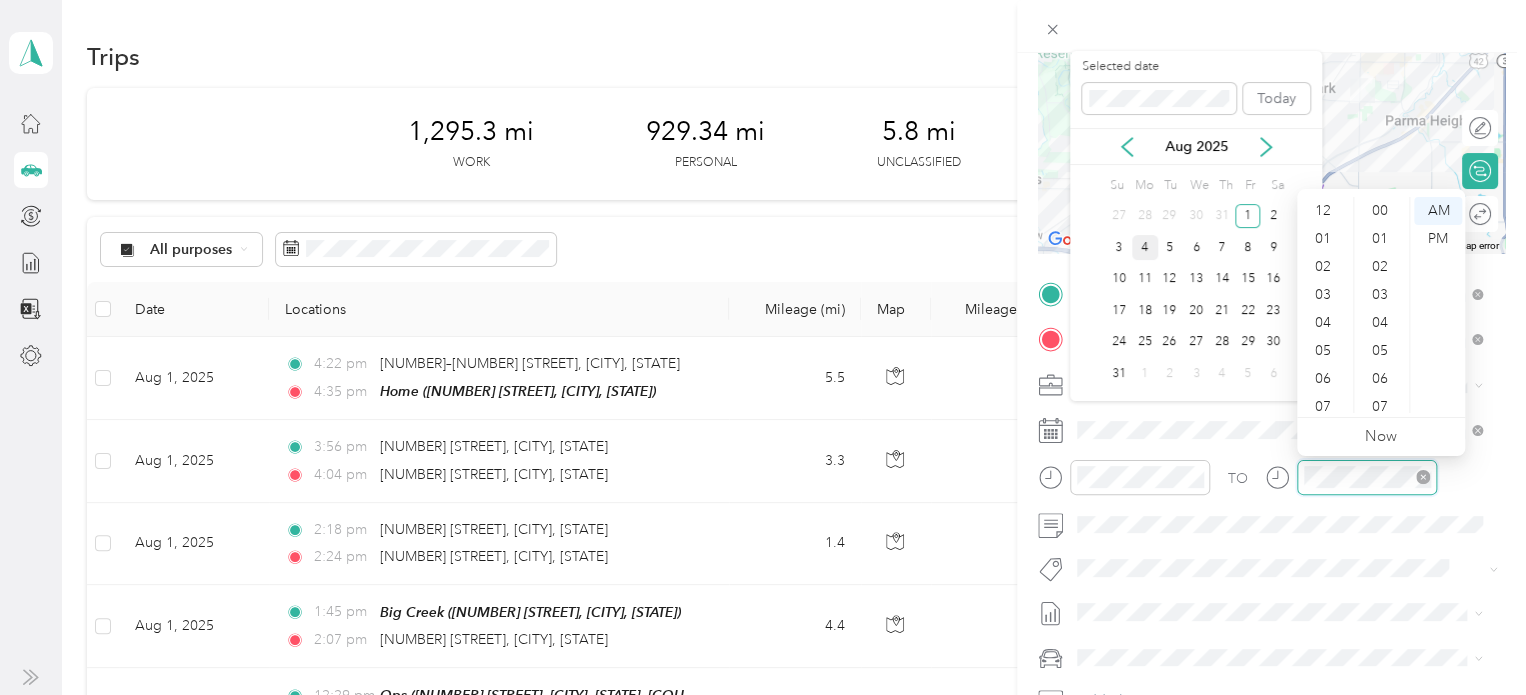 scroll, scrollTop: 1464, scrollLeft: 0, axis: vertical 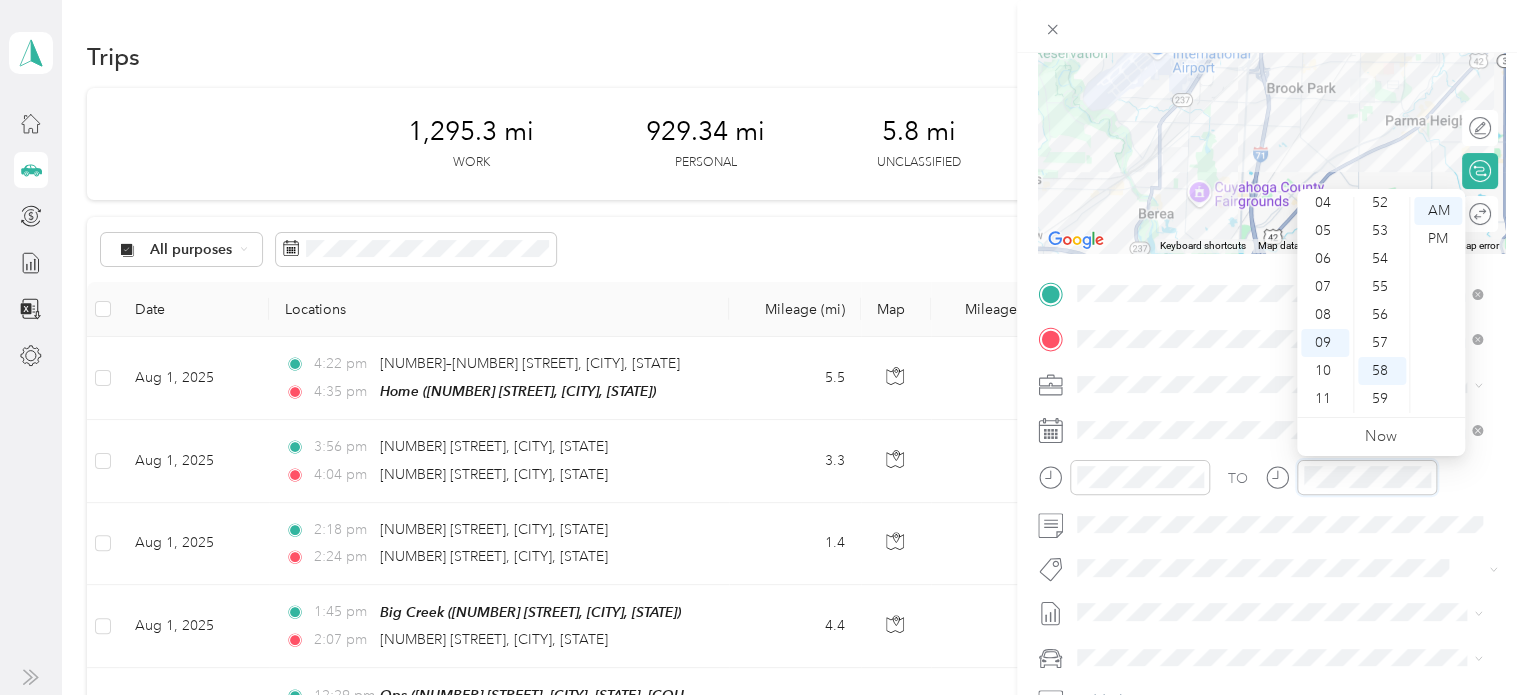 click on "TO" at bounding box center (1271, 484) 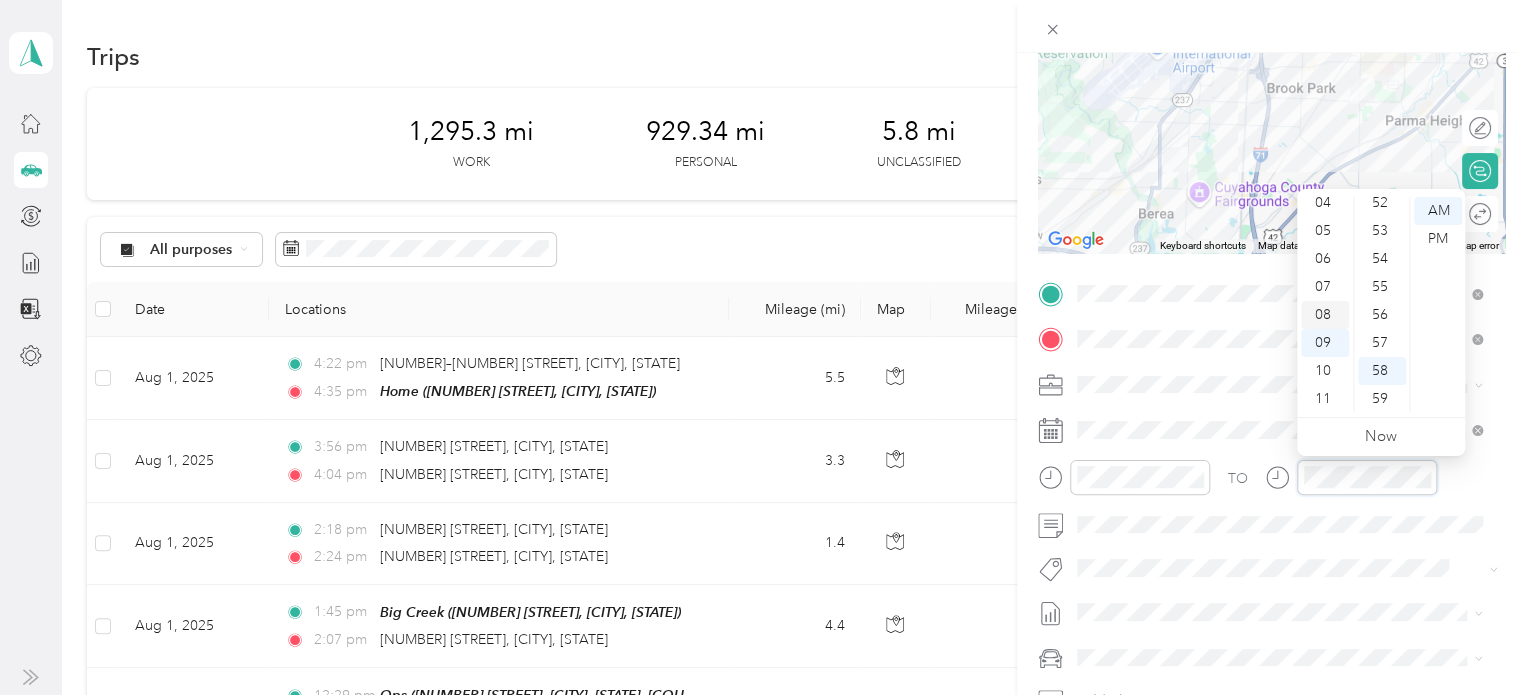scroll, scrollTop: 0, scrollLeft: 0, axis: both 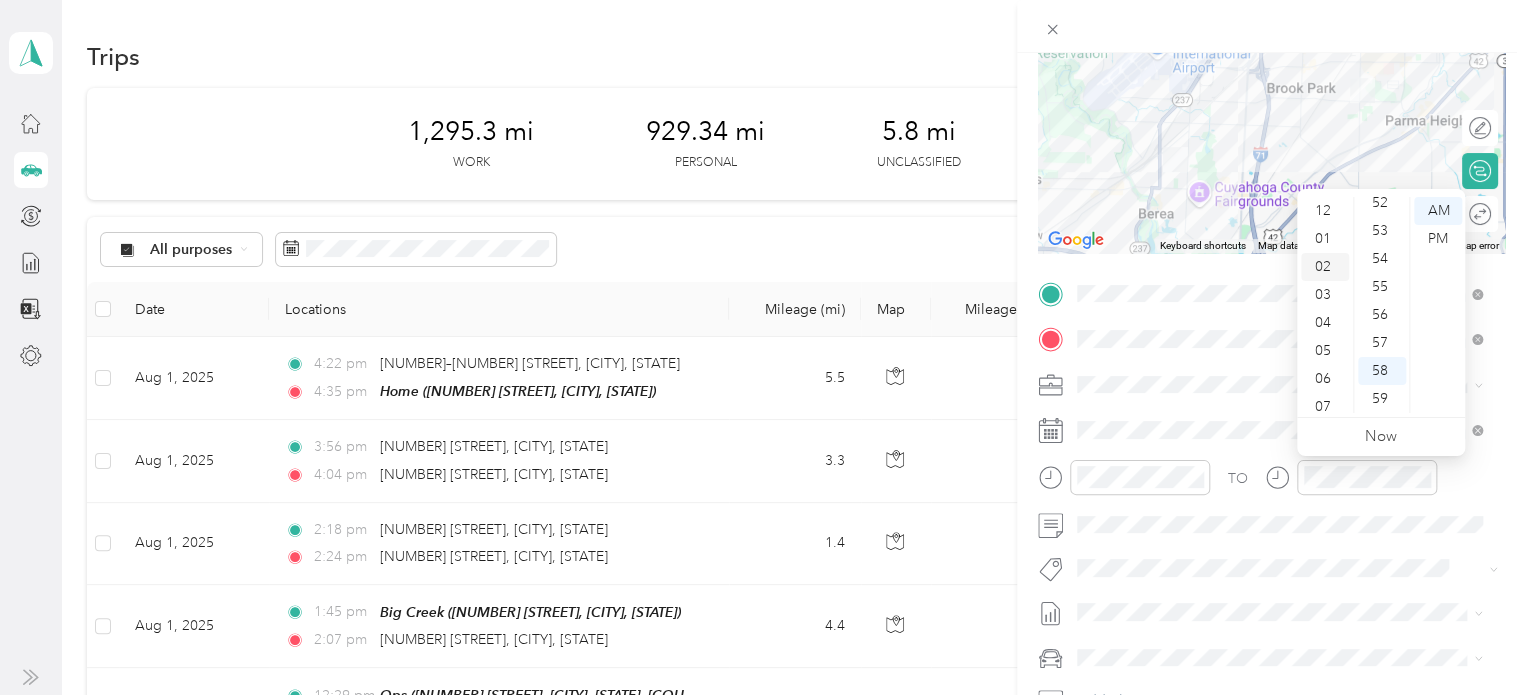 click on "02" at bounding box center (1325, 267) 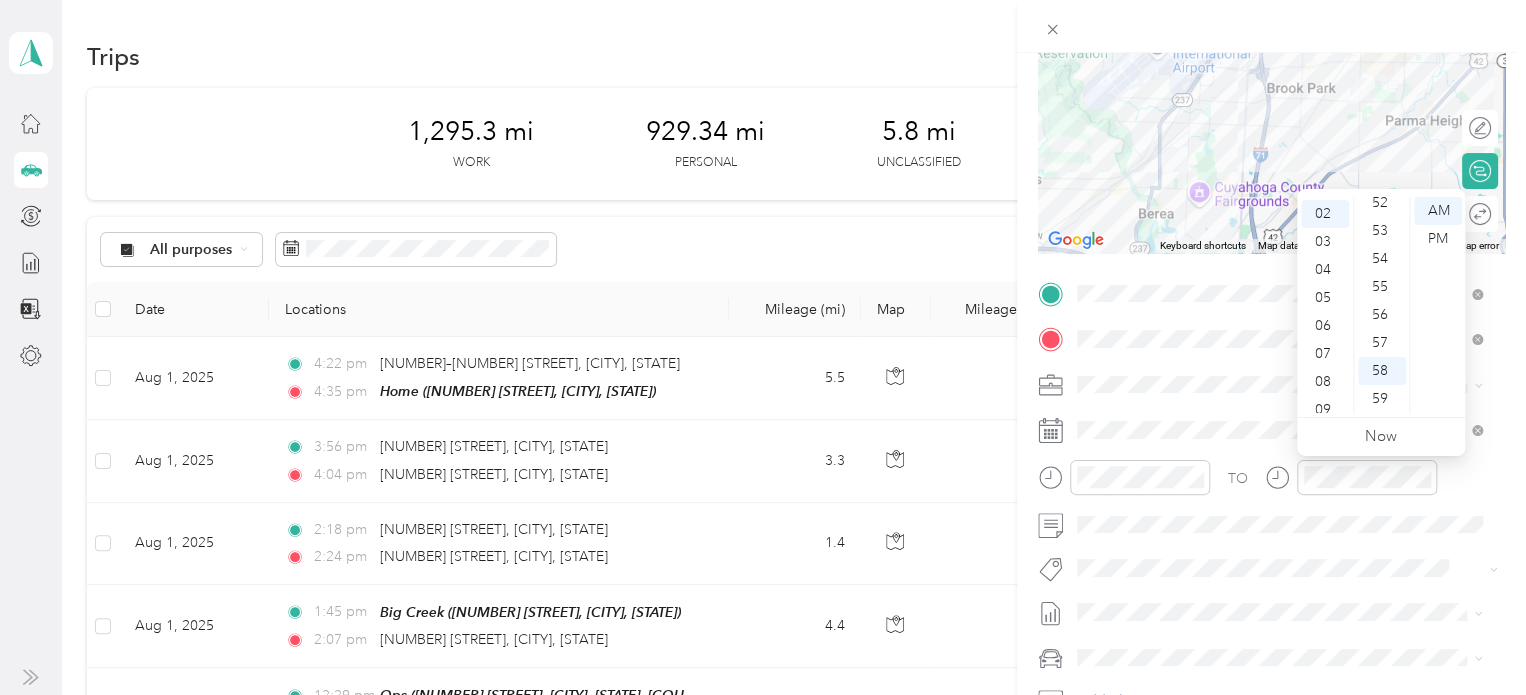 scroll, scrollTop: 56, scrollLeft: 0, axis: vertical 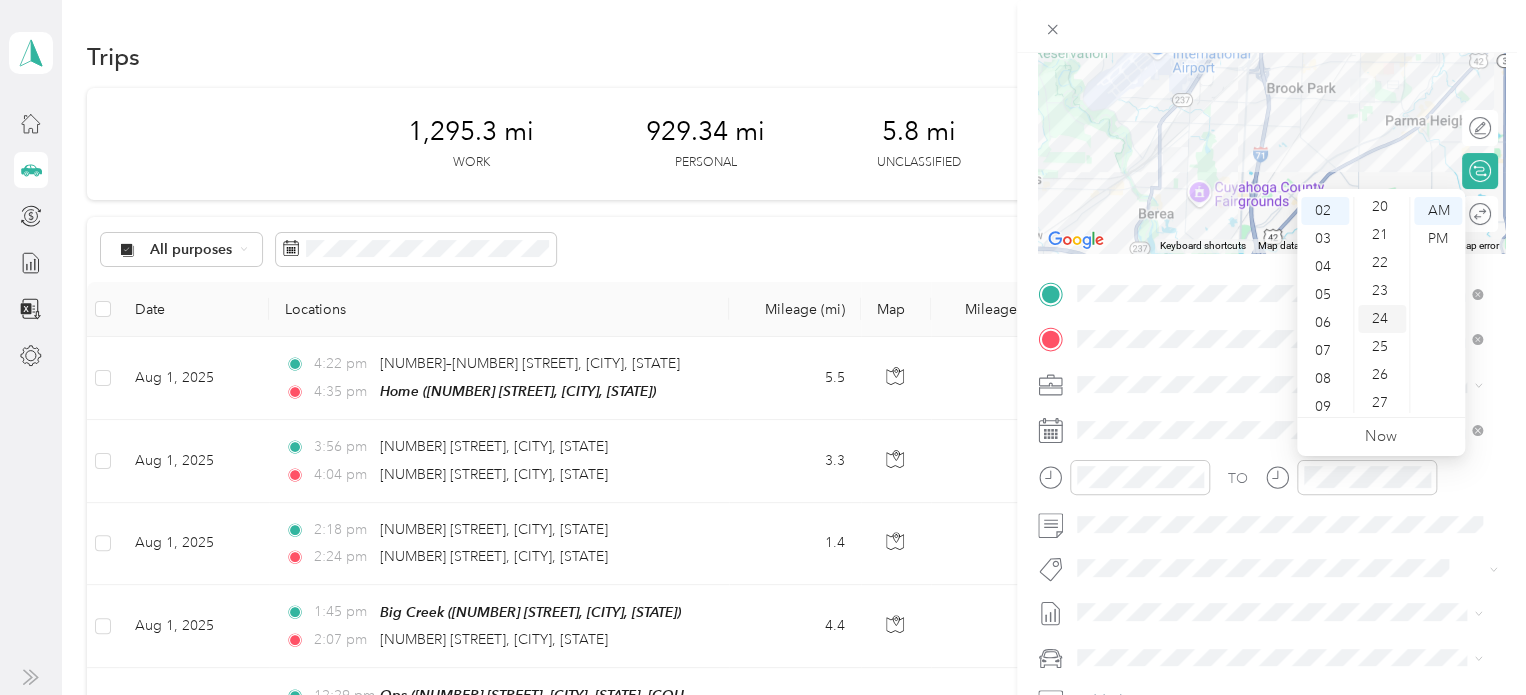 click on "24" at bounding box center [1382, 319] 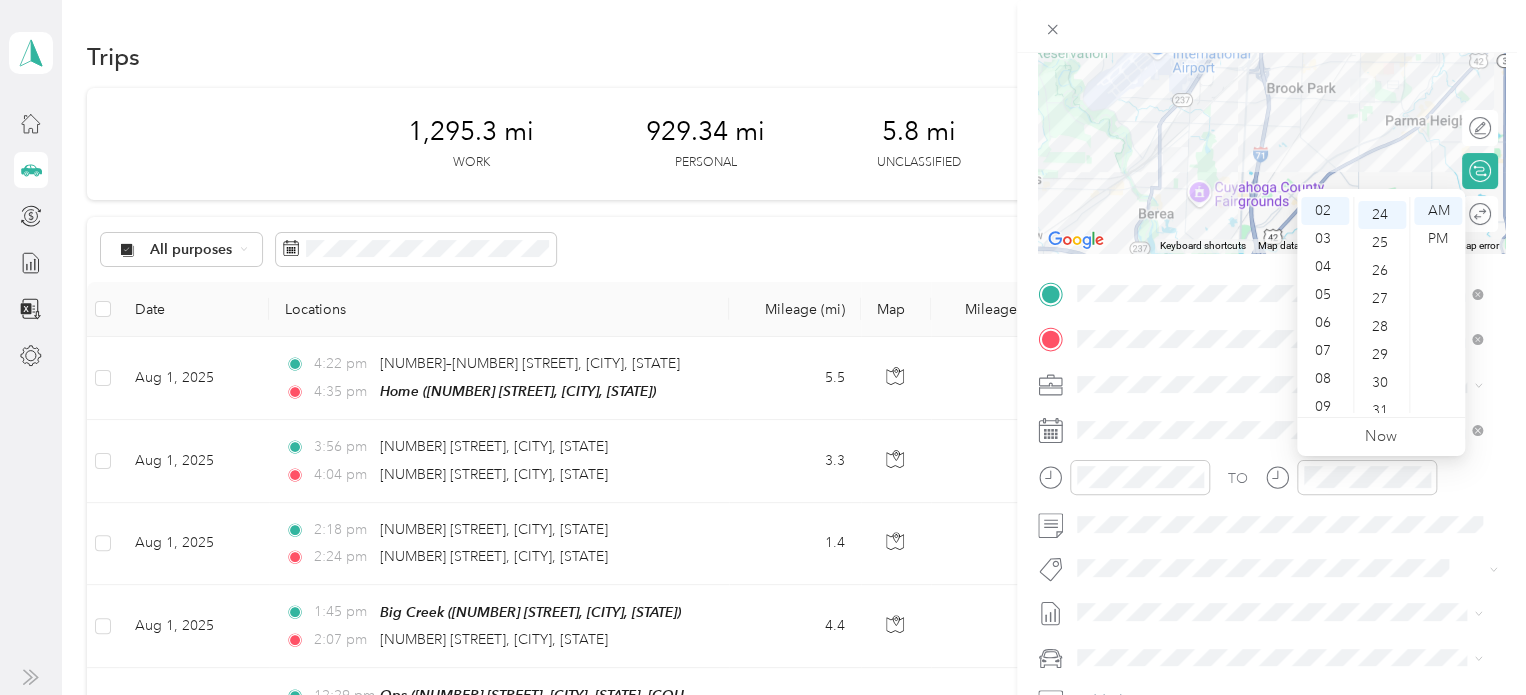 scroll, scrollTop: 672, scrollLeft: 0, axis: vertical 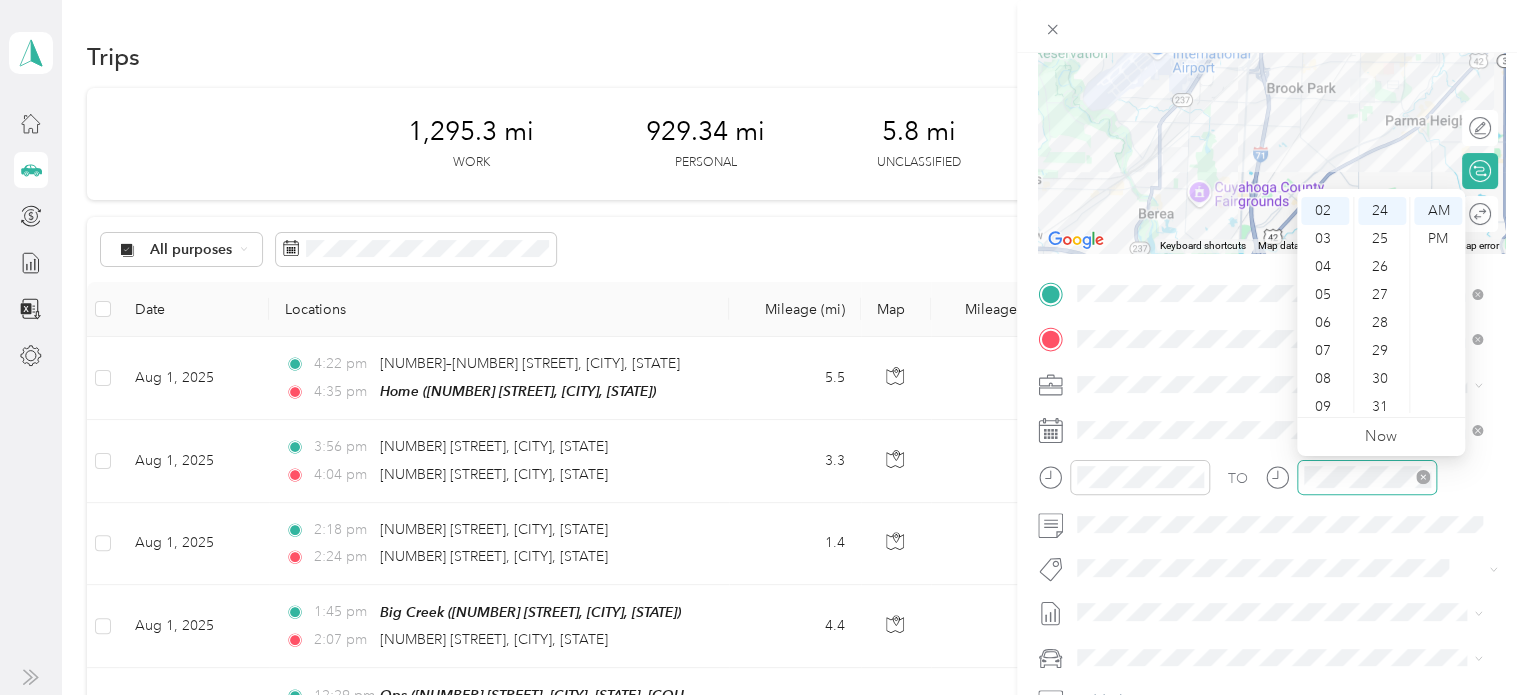 click at bounding box center (1367, 477) 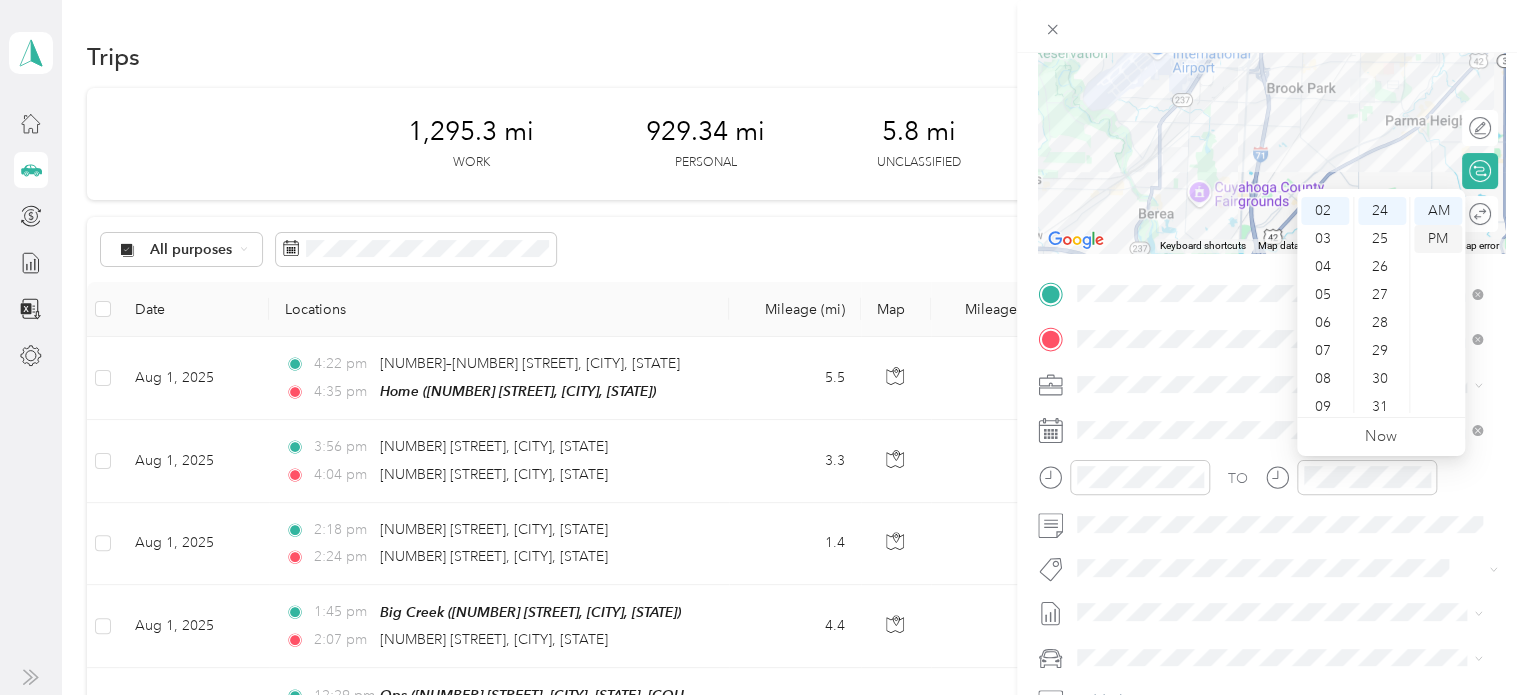 click on "PM" at bounding box center (1438, 239) 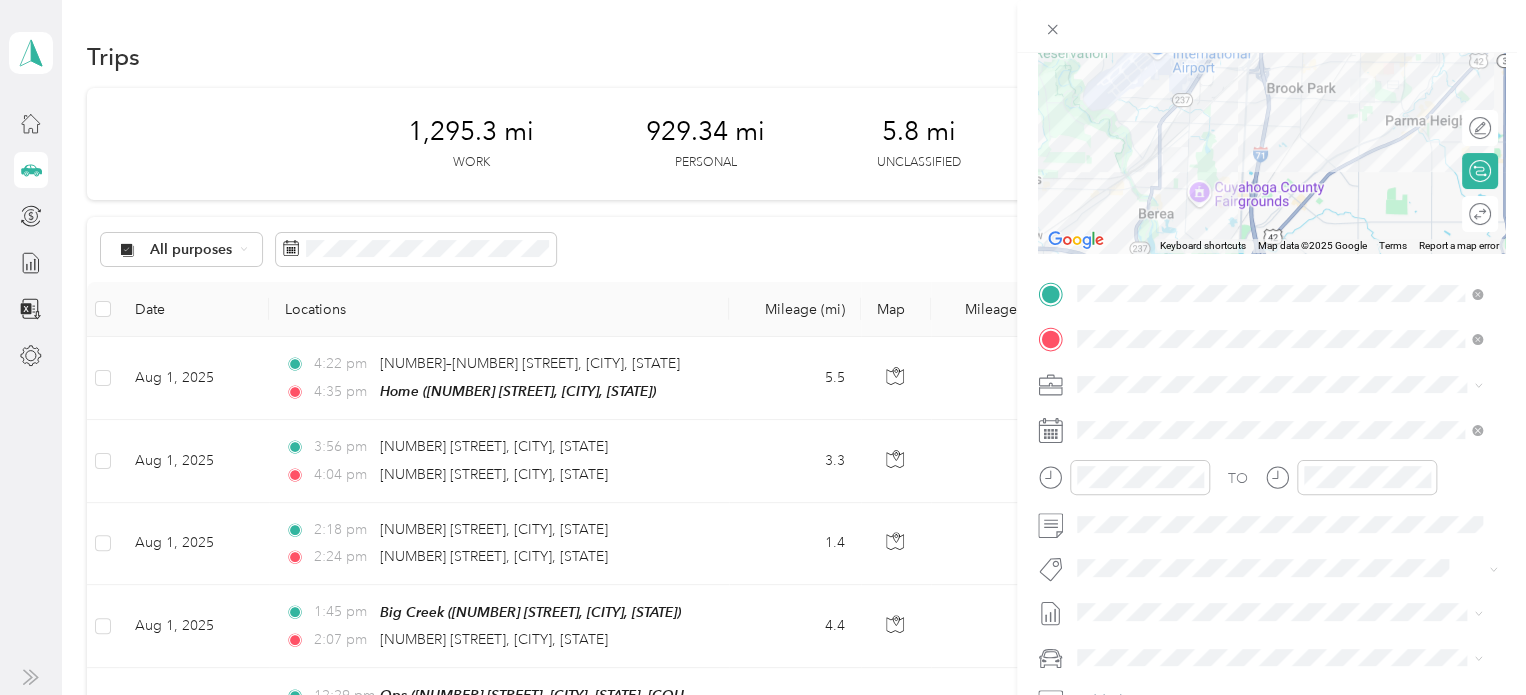click on "TO" at bounding box center (1271, 484) 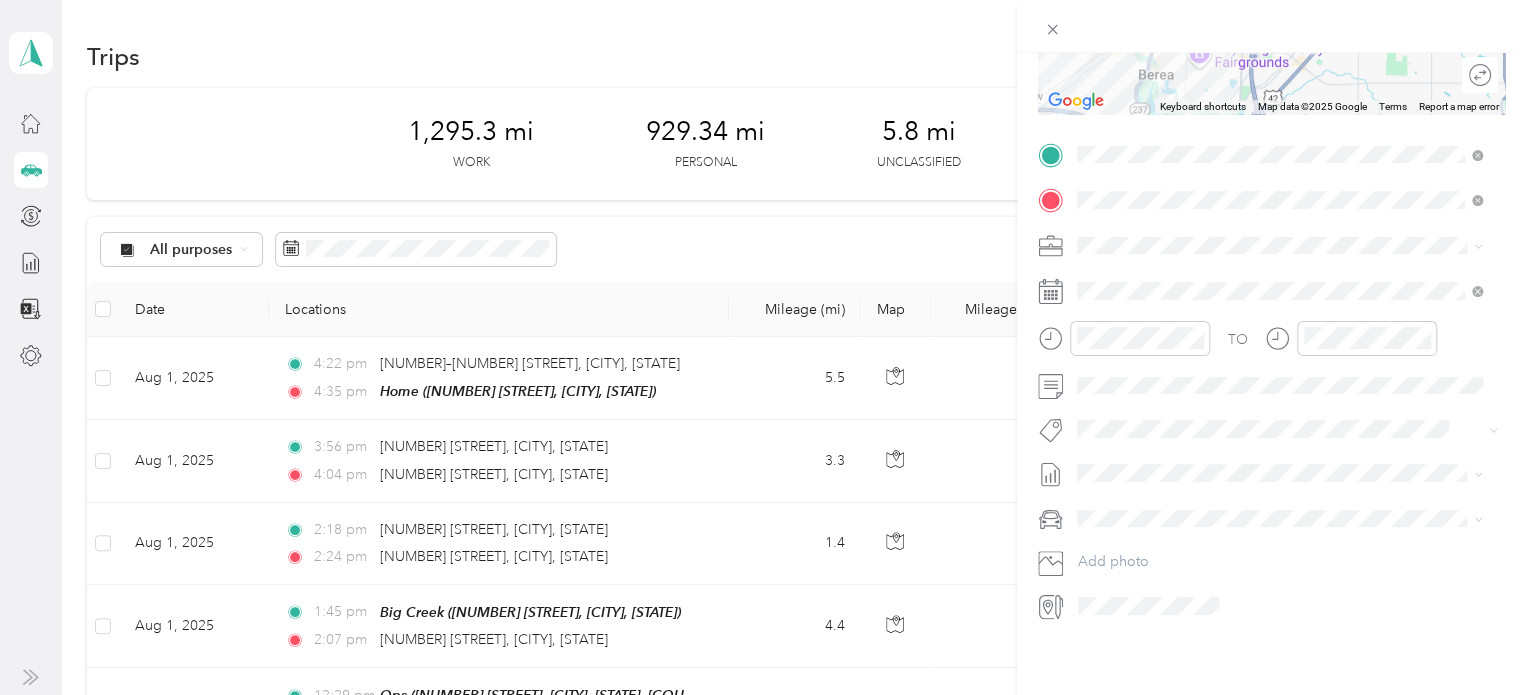 scroll, scrollTop: 353, scrollLeft: 0, axis: vertical 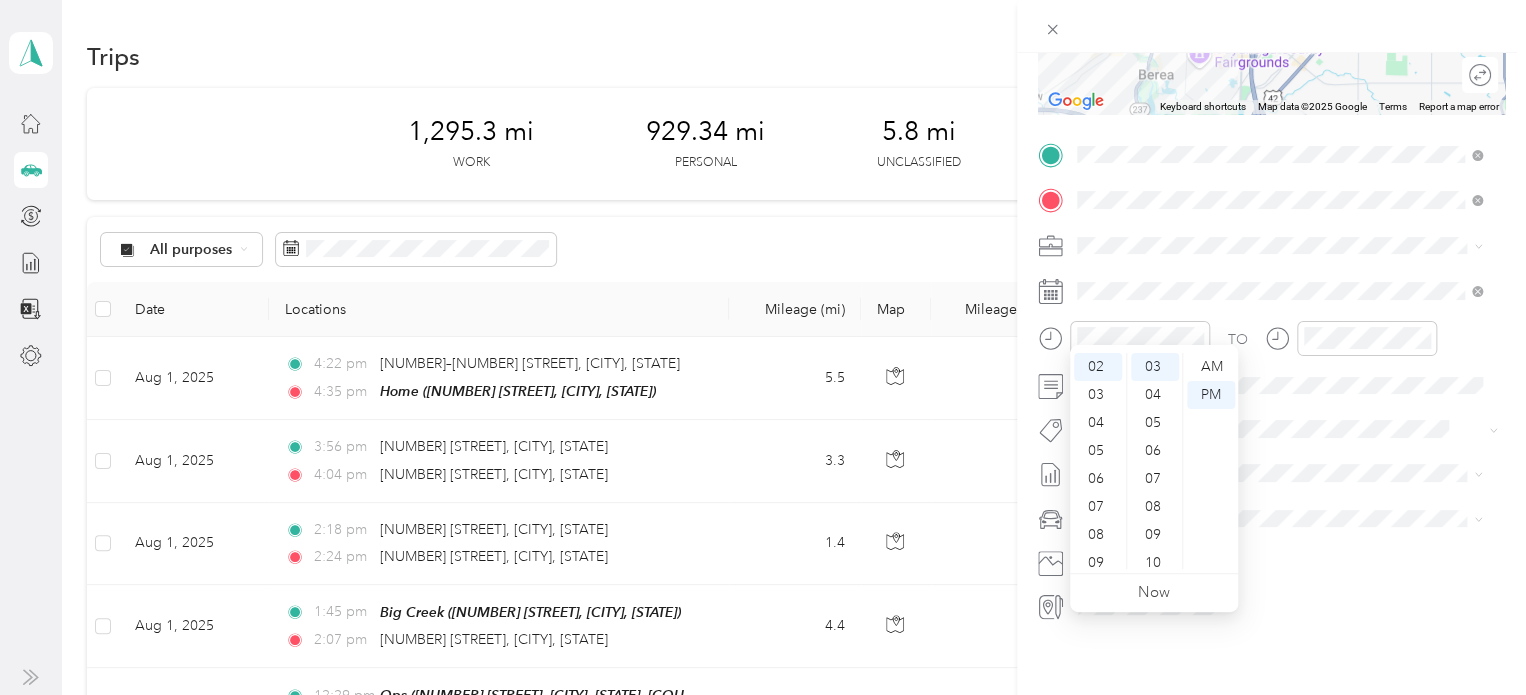 click on "New Trip Save This trip cannot be edited because it is either under review, approved, or paid. Contact your Team Manager to edit it. Miles ← Move left → Move right ↑ Move up ↓ Move down + Zoom in - Zoom out Home Jump left by 75% End Jump right by 75% Page Up Jump up by 75% Page Down Jump down by 75% Keyboard shortcuts Map Data Map data ©2025 Google Map data ©2025 Google 2 km  Click to toggle between metric and imperial units Terms Report a map error Edit route Calculate route Round trip TO Add photo" at bounding box center [1271, 175] 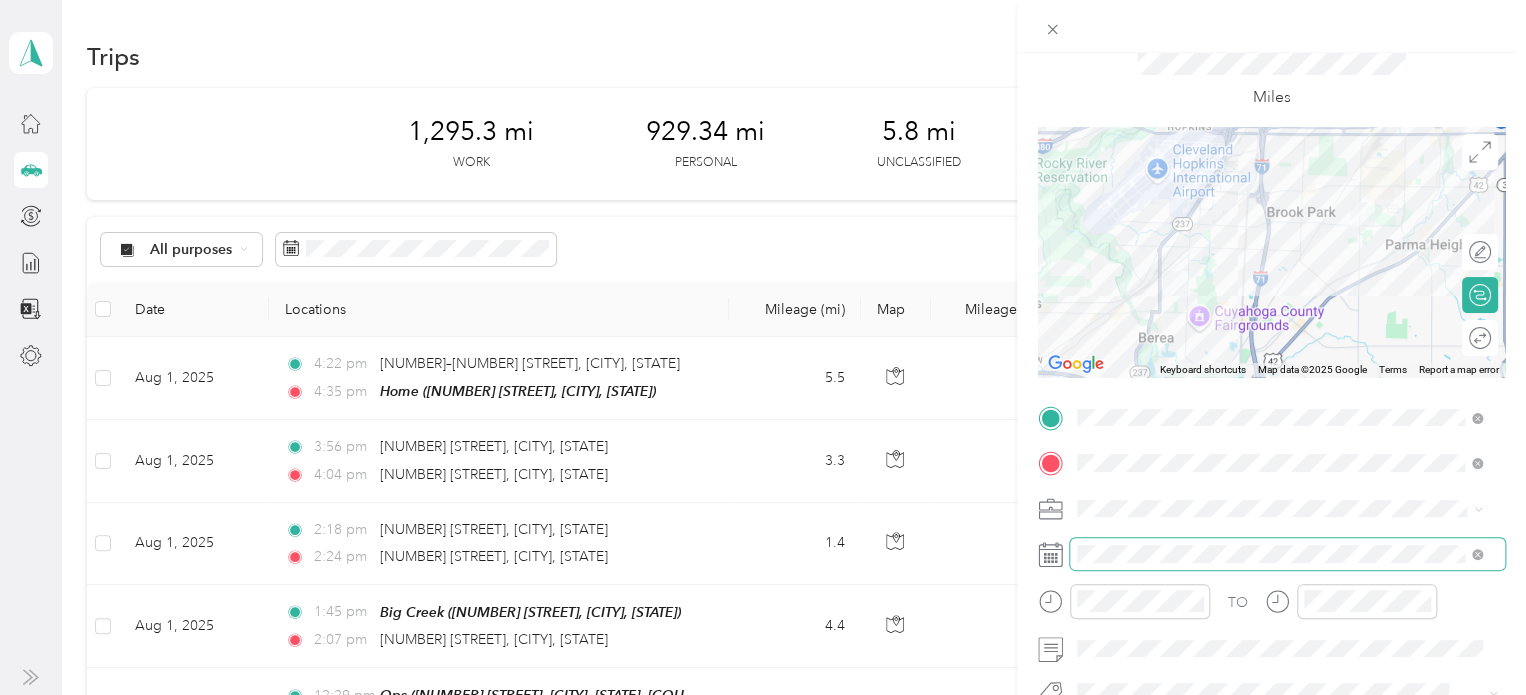 scroll, scrollTop: 0, scrollLeft: 0, axis: both 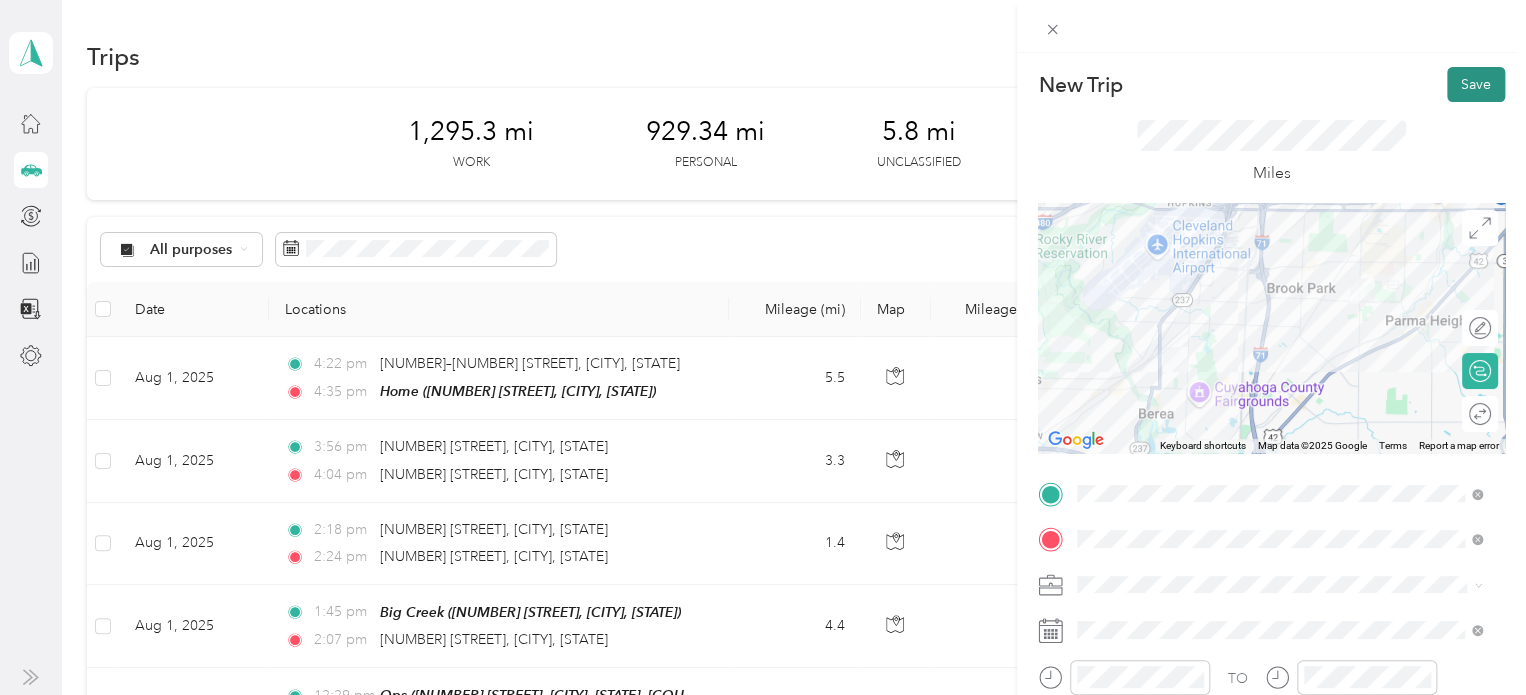 click on "Save" at bounding box center (1476, 84) 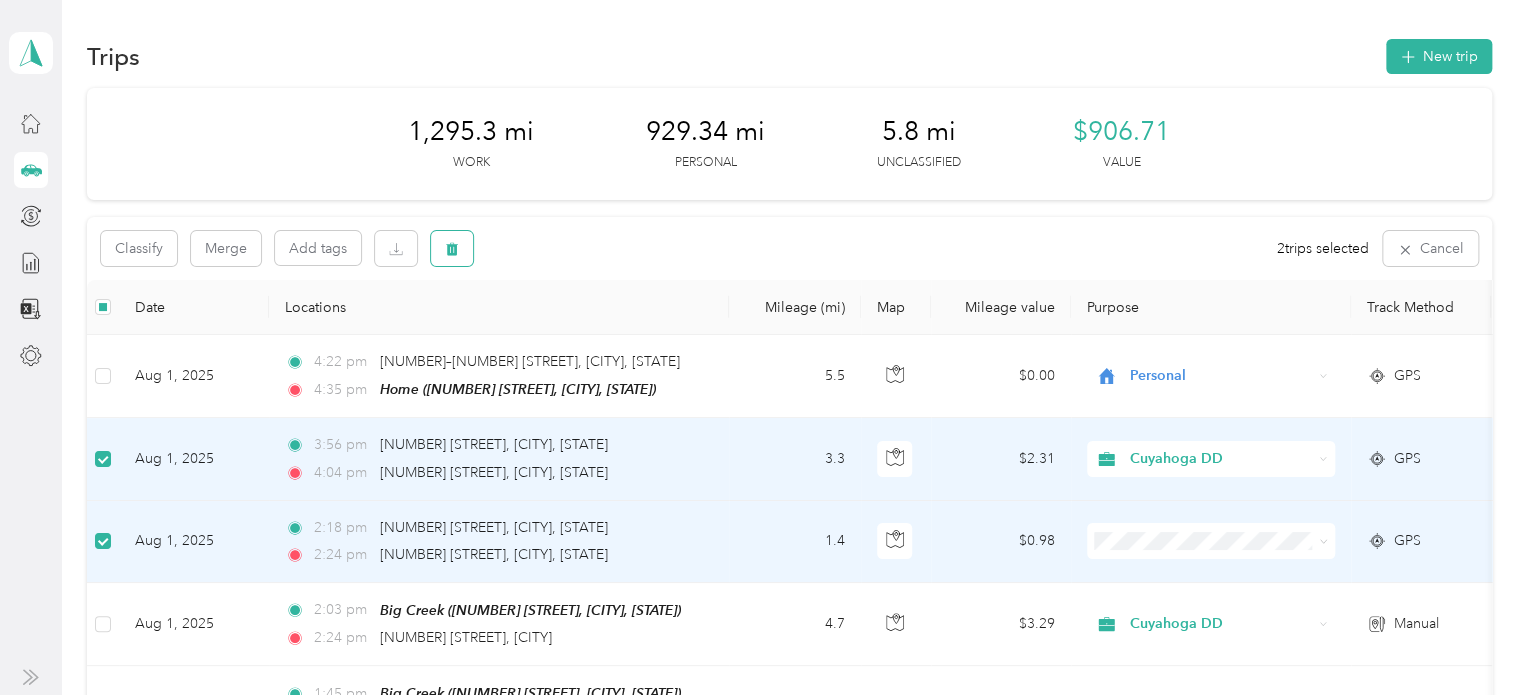 click 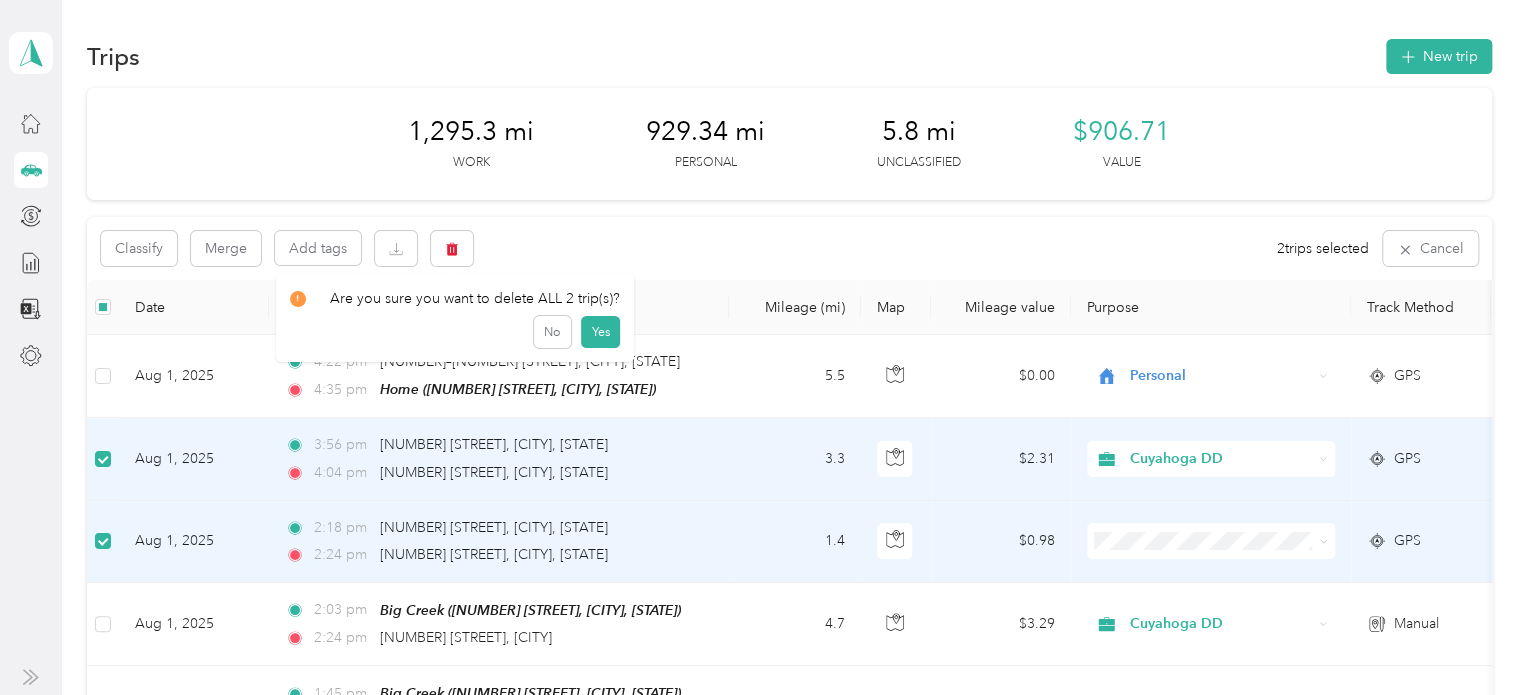 click on "1,295.3   mi Work 929.34   mi Personal 5.8   mi Unclassified $906.71 Value Classify Merge Add tags 2  trips selected Cancel Date Locations Mileage (mi) Map Mileage value Purpose Track Method Report                     Aug 1, [YEAR] 4:22 pm [NUMBER]–[NUMBER] [STREET], [CITY], [STATE] 4:35 pm Home ([NUMBER] [STREET], [CITY], [STATE]) 5.5 $0.00 Personal GPS -- Aug 1, [YEAR] 3:56 pm [NUMBER] [STREET], [CITY], [STATE] 4:04 pm [NUMBER] [STREET], [CITY], [STATE] 3.3 $2.31 Cuyahoga DD GPS Aug [YEAR] Aug 1, [YEAR] 2:18 pm [NUMBER] [STREET], [CITY], [STATE] 2:24 pm [NUMBER] [STREET], [CITY], [STATE] 1.4 $0.98 GPS -- Aug 1, [YEAR] 2:03 pm Big Creek ([NUMBER] [STREET], [CITY], [STATE]) 2:24 pm [NUMBER] [STREET], [CITY] 4.7 $3.29 Cuyahoga DD Manual Aug [YEAR] Aug 1, [YEAR] 1:45 pm Big Creek ([NUMBER] [STREET], [CITY], [STATE]) 2:07 pm [NUMBER]–[NUMBER] [STREET], [CITY], [STATE] 4.4 $3.08 GPS -- Aug 1, [YEAR] 12:29 pm Ops ([NUMBER] [STREET], [CITY], [STATE], [COUNTRY] , [CITY], [STATE]) 12:46 pm Big Creek ([NUMBER] [STREET], [CITY], [STATE]) 8.2 $5.74" at bounding box center (789, 1286) 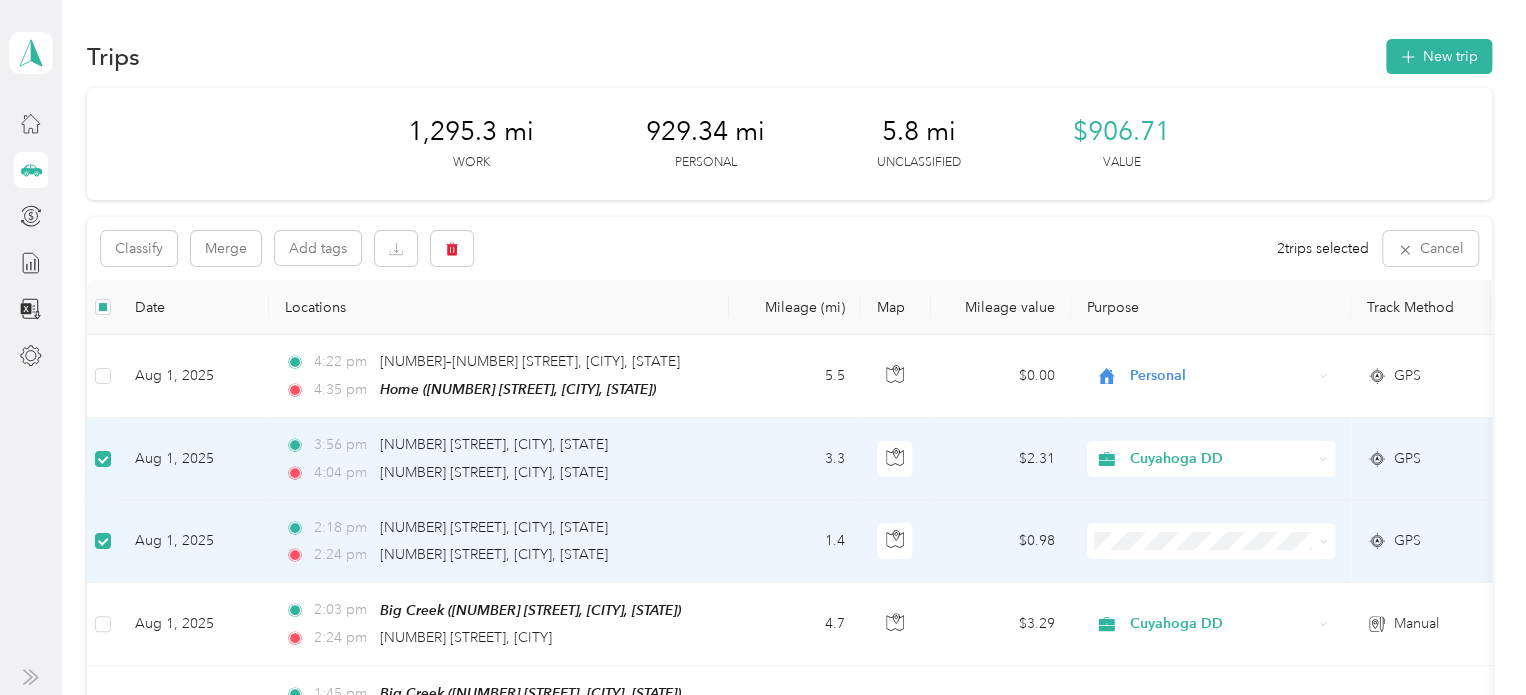 click at bounding box center [103, 459] 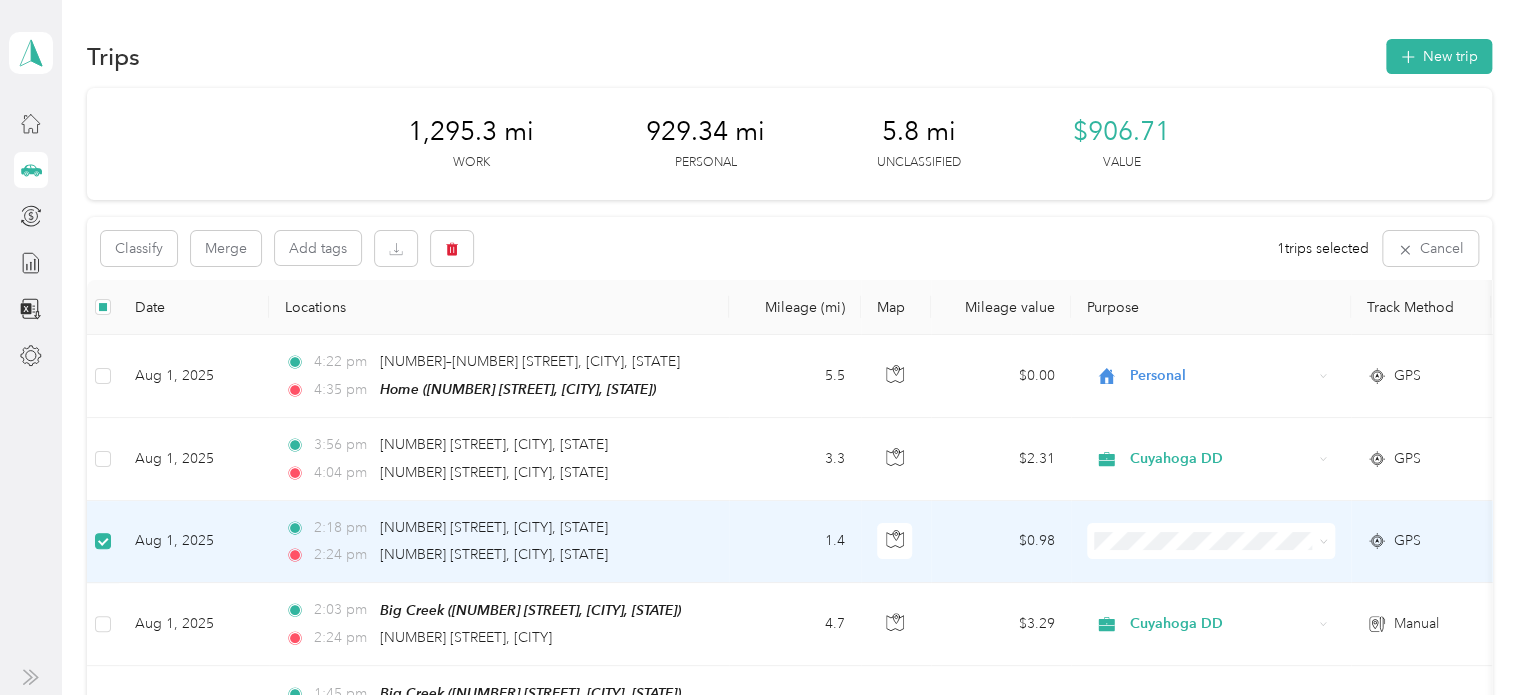 scroll, scrollTop: 100, scrollLeft: 0, axis: vertical 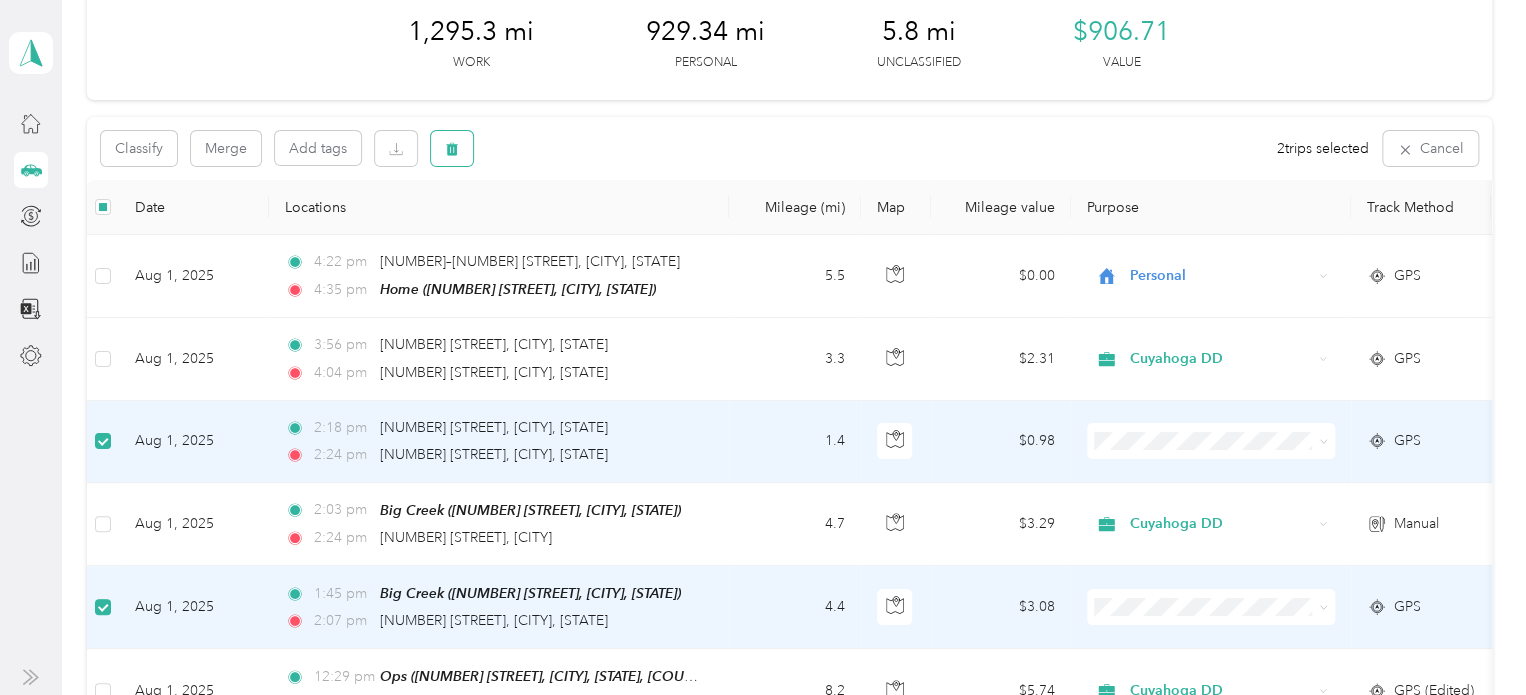 click at bounding box center (452, 148) 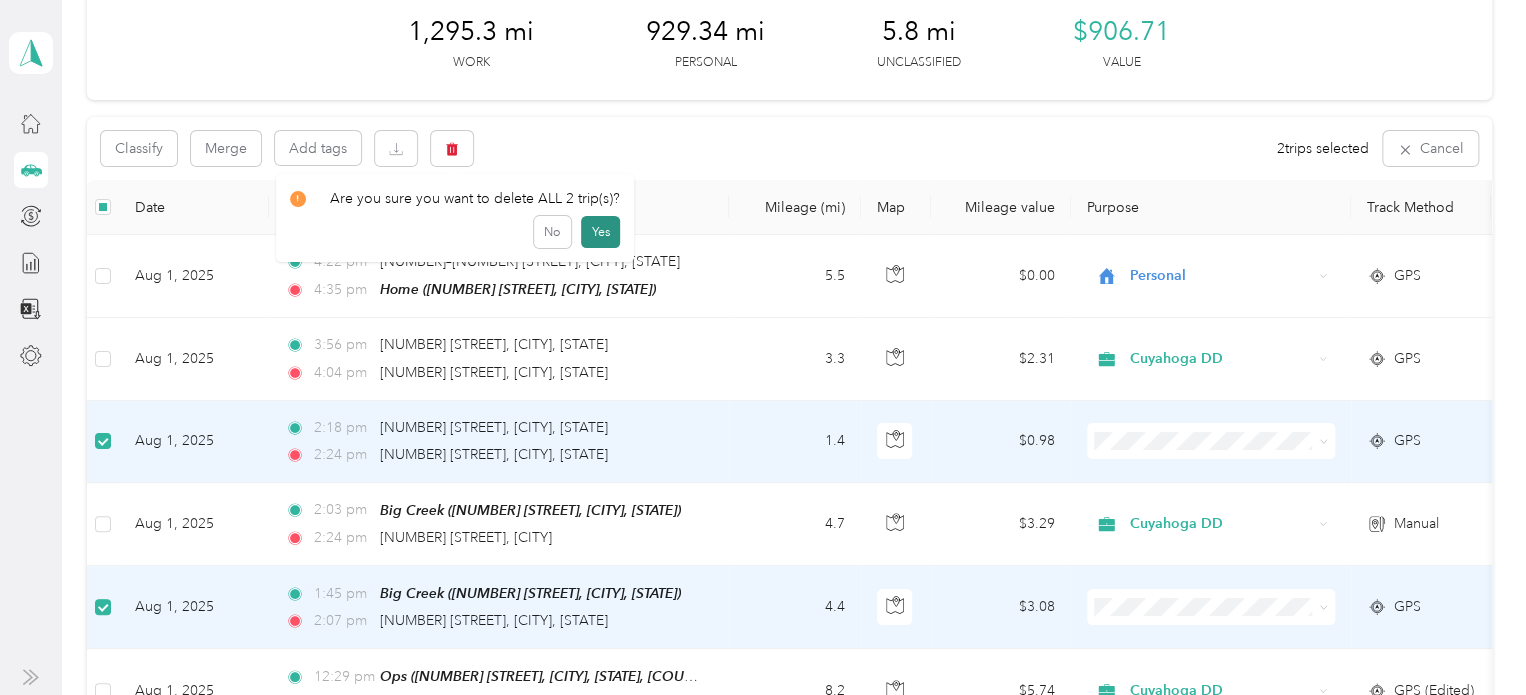 click on "Yes" at bounding box center [600, 232] 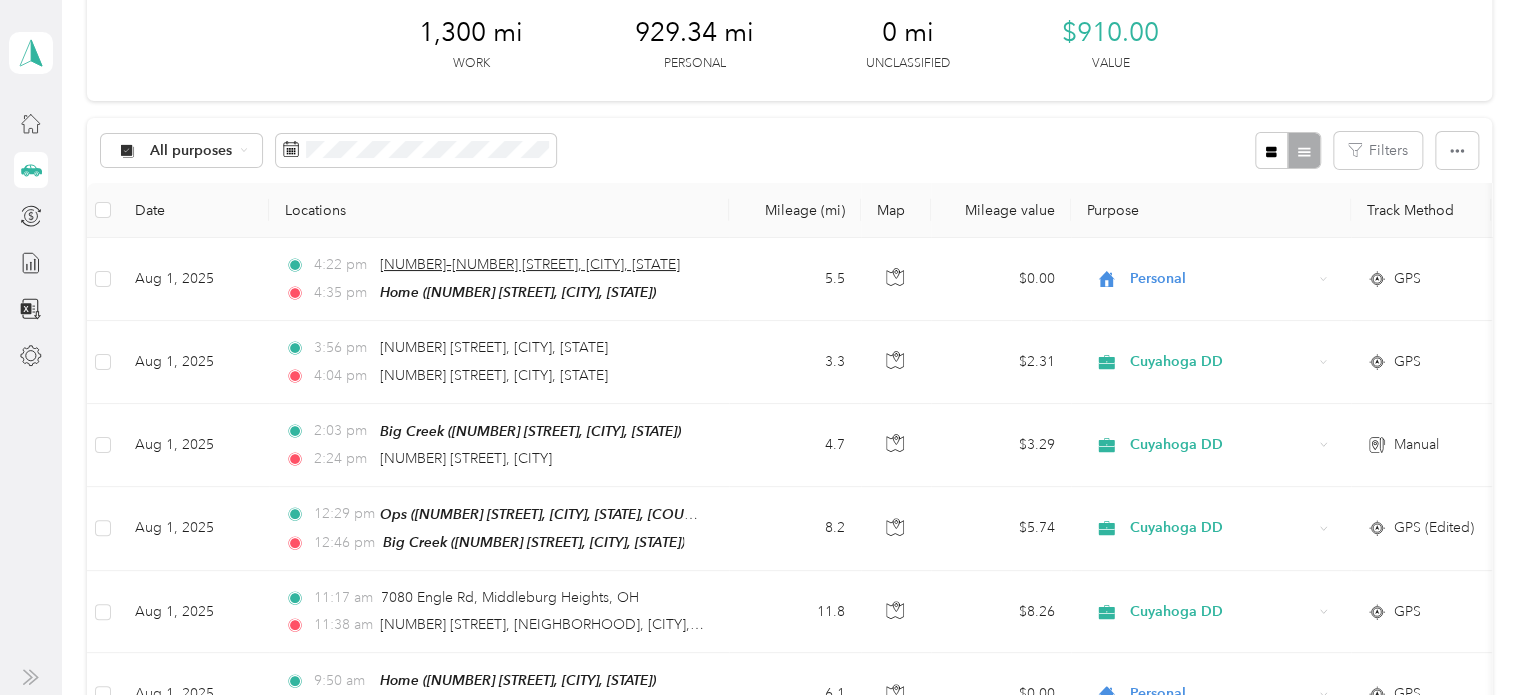 scroll, scrollTop: 0, scrollLeft: 0, axis: both 